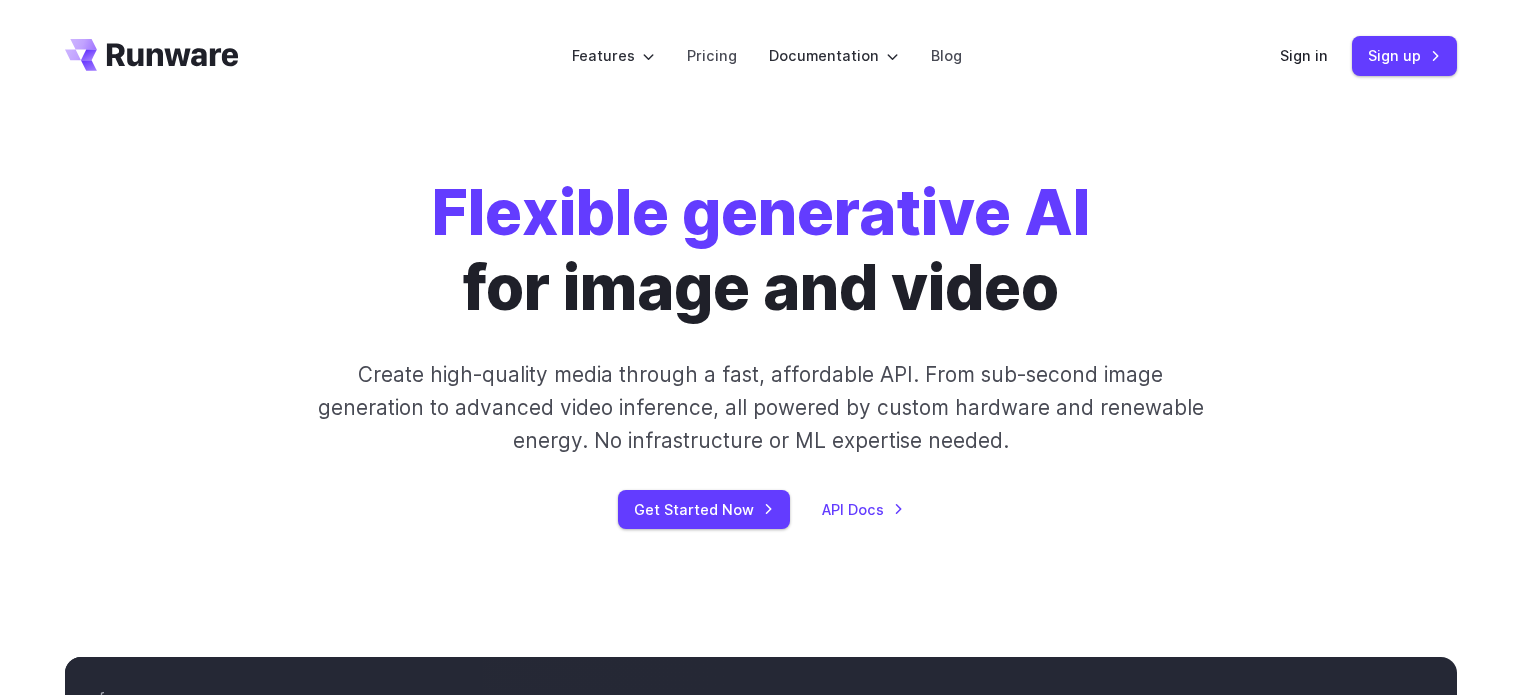 scroll, scrollTop: 0, scrollLeft: 0, axis: both 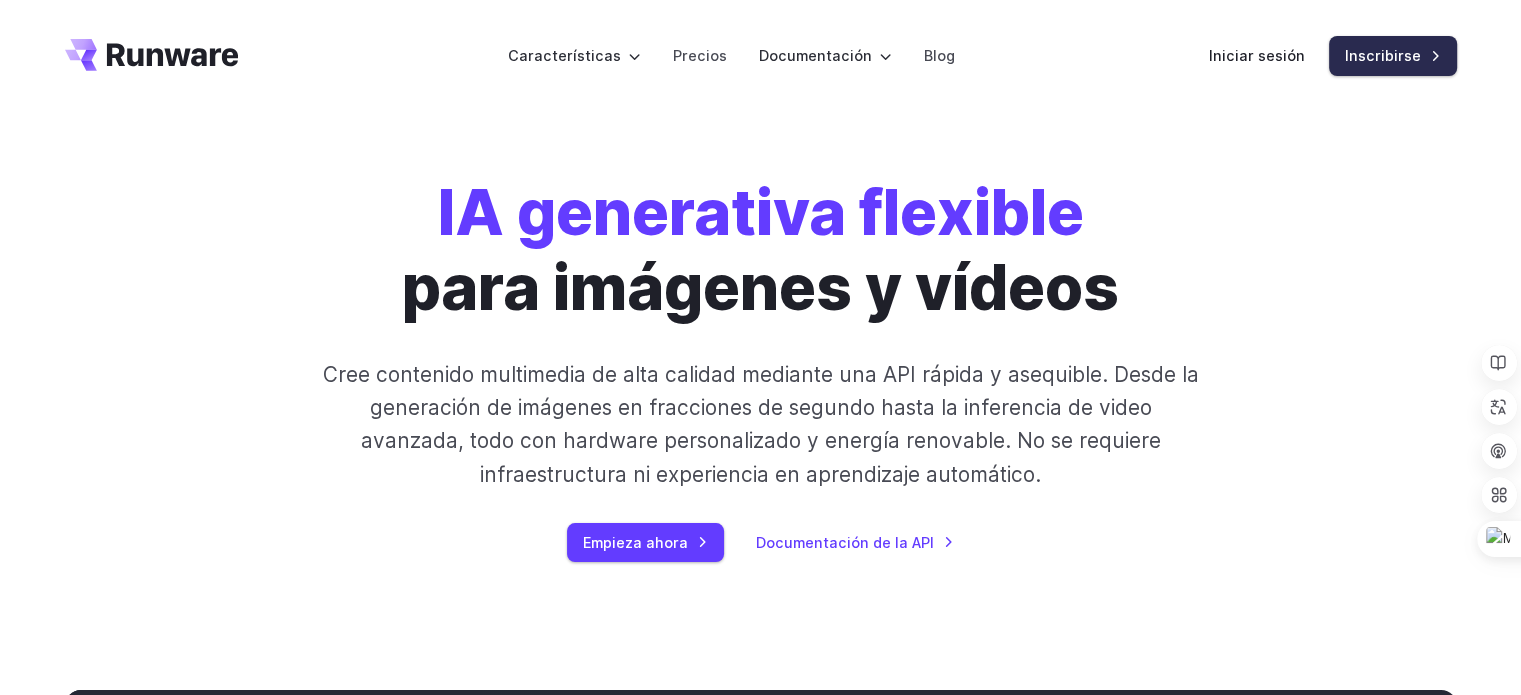 click on "Inscribirse" at bounding box center (1383, 55) 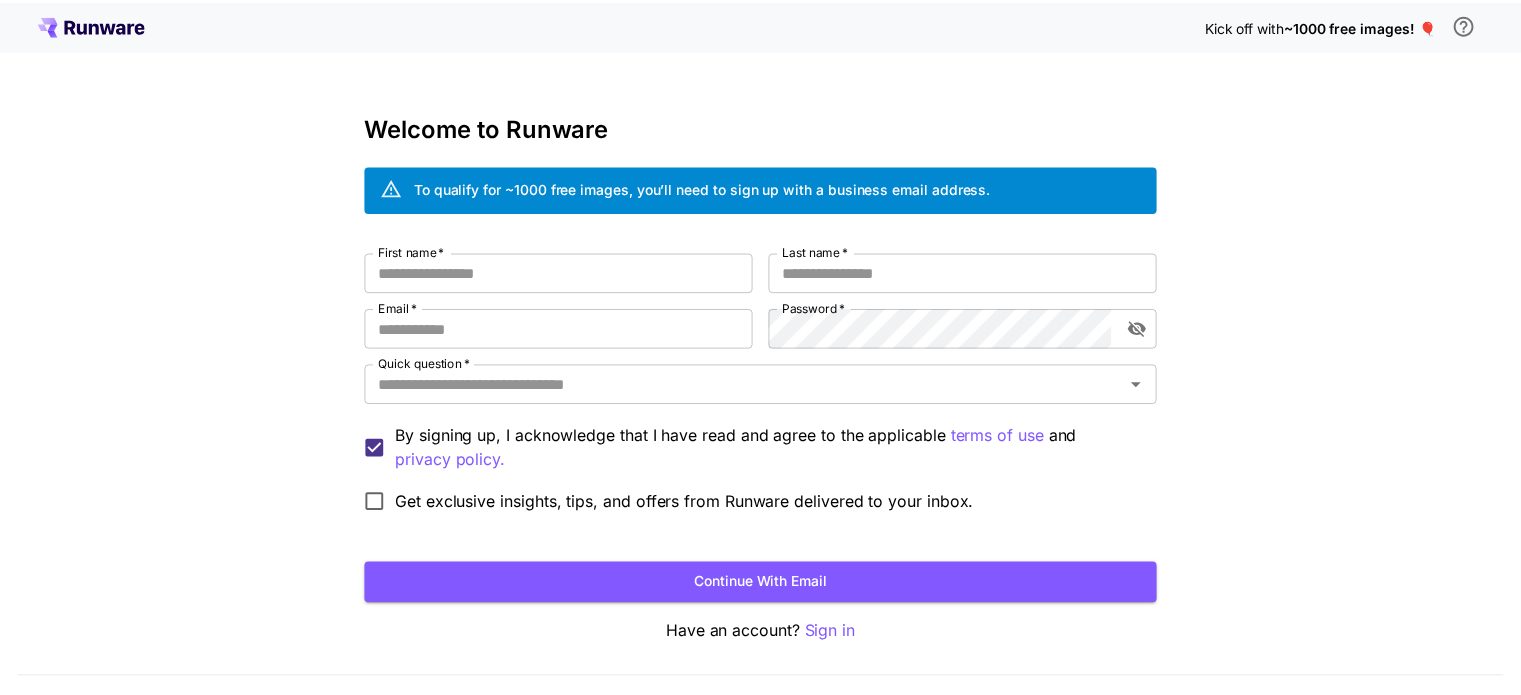 scroll, scrollTop: 0, scrollLeft: 0, axis: both 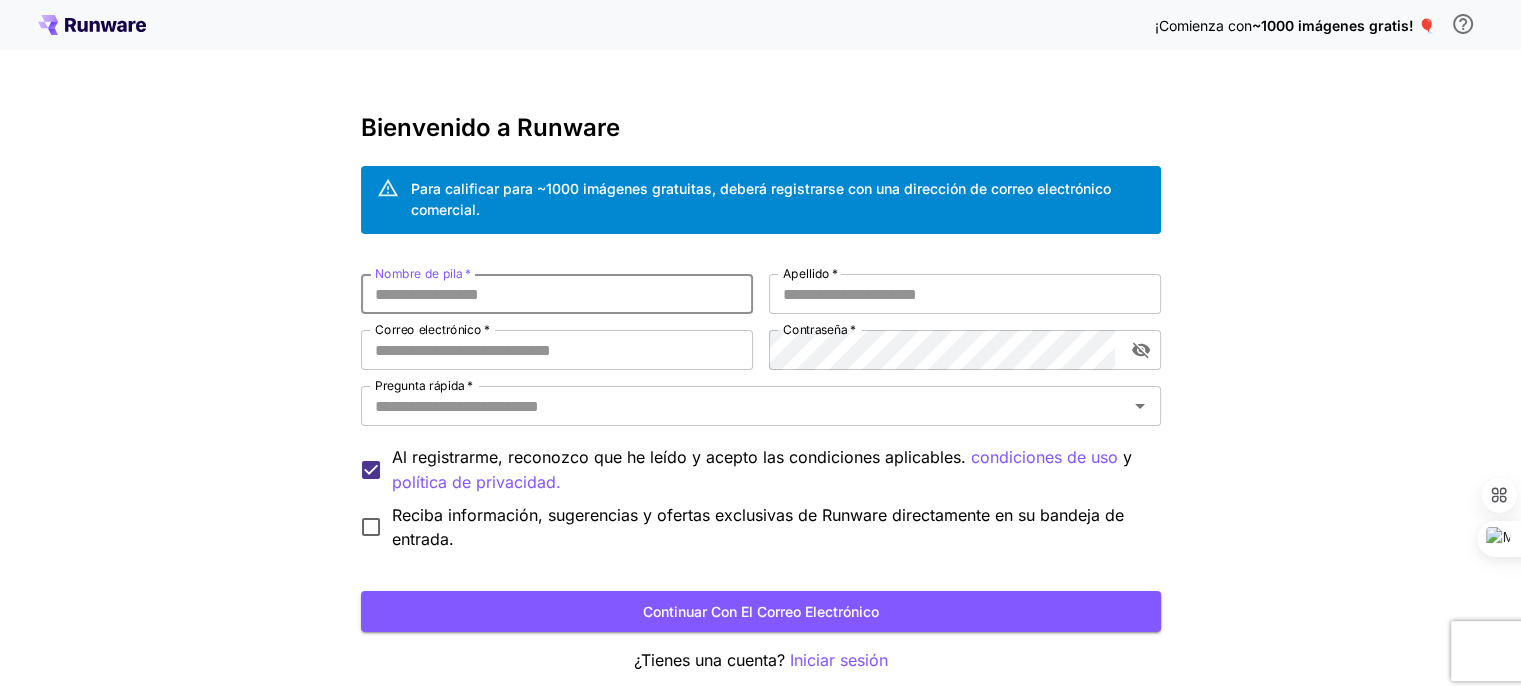 click on "Nombre de pila    *" at bounding box center [557, 294] 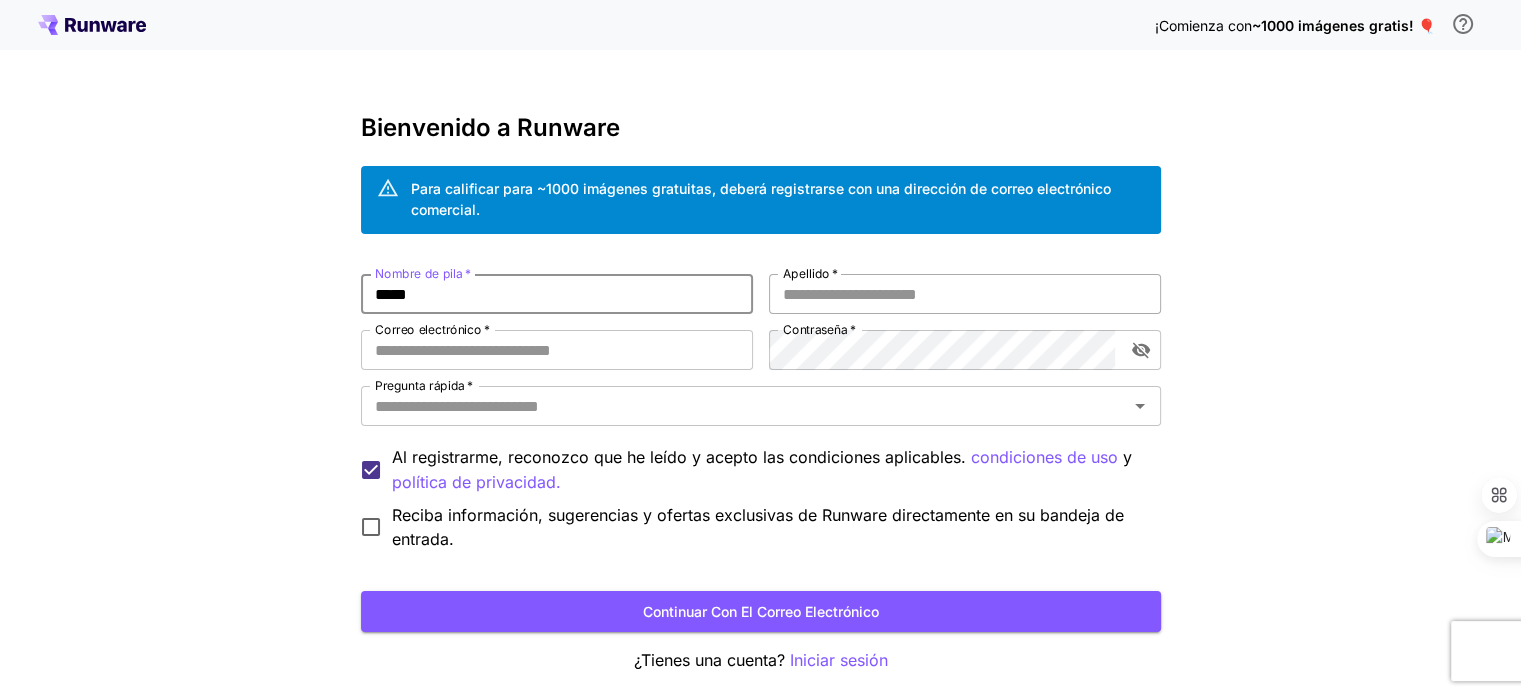 type on "****" 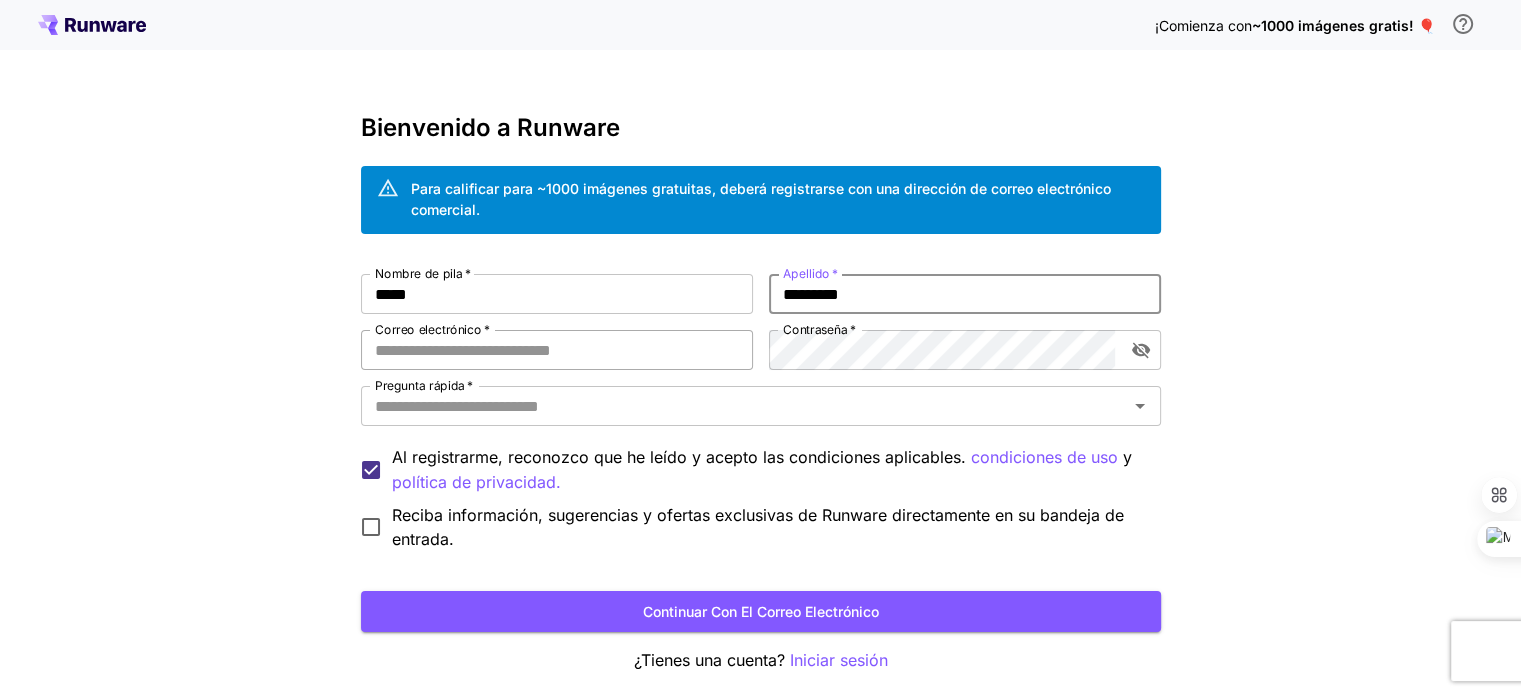 type on "*********" 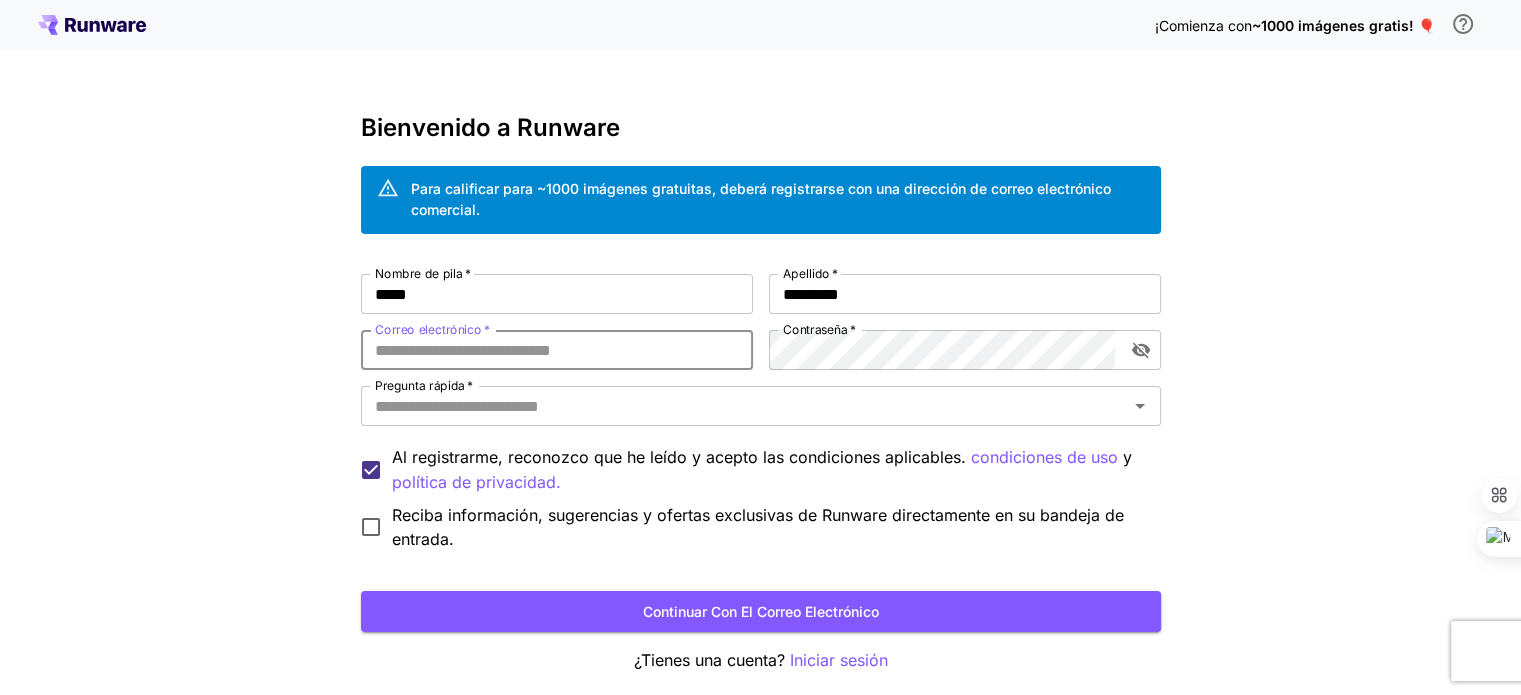 type on "**********" 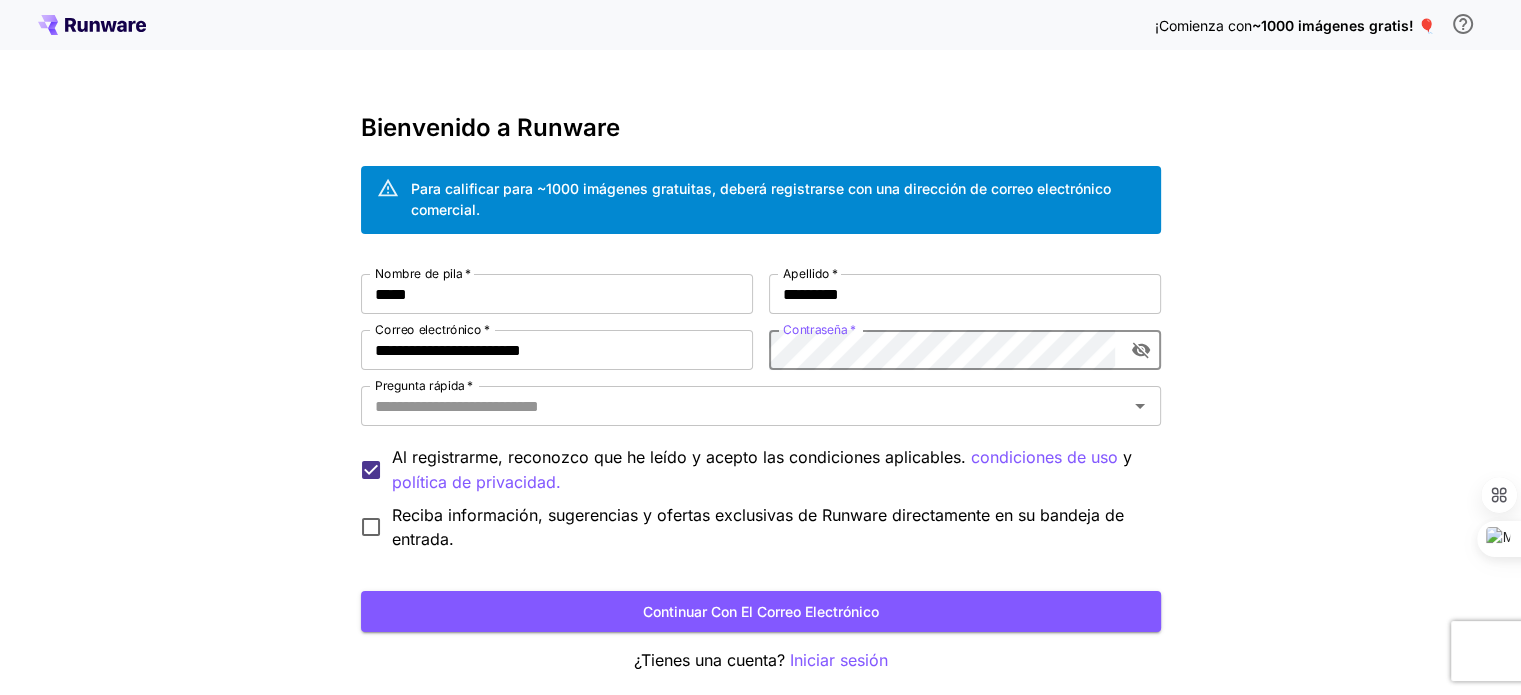 click 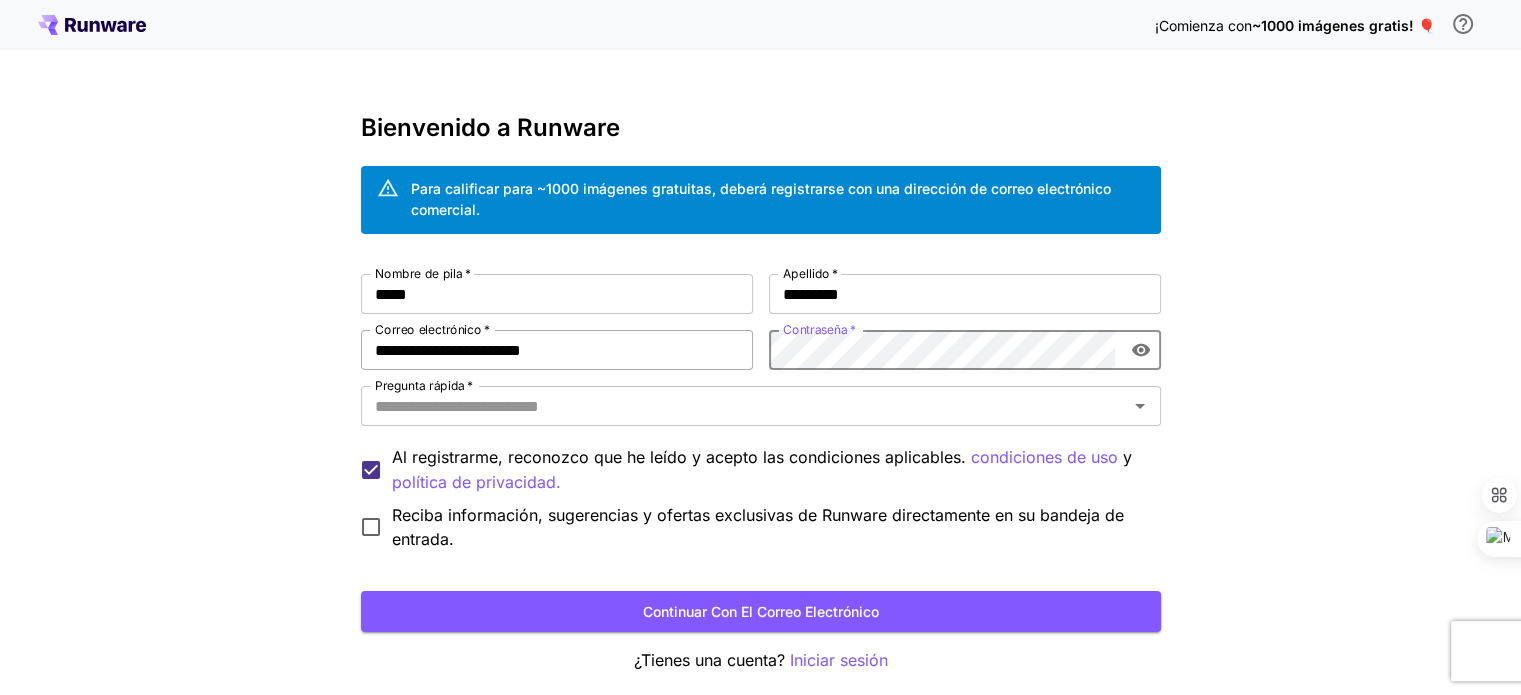 click on "**********" at bounding box center [761, 412] 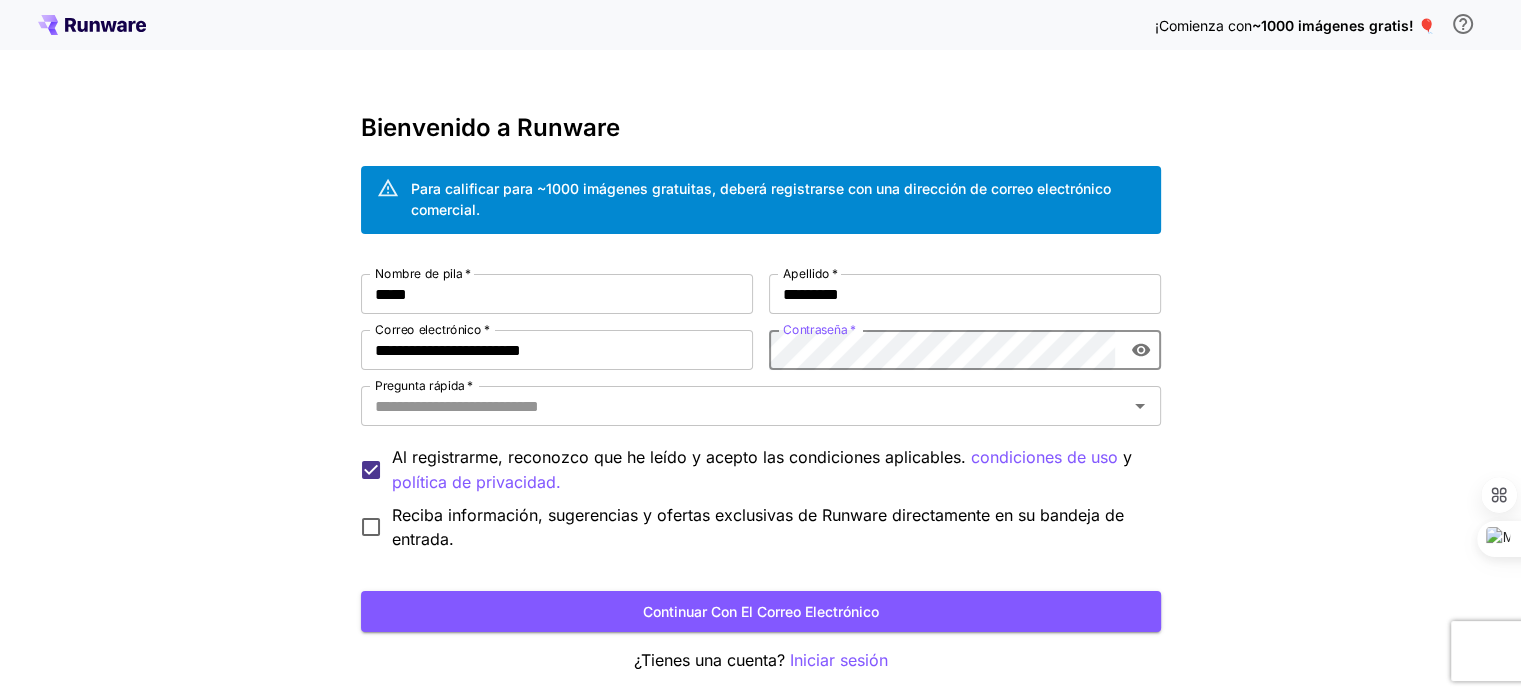 click 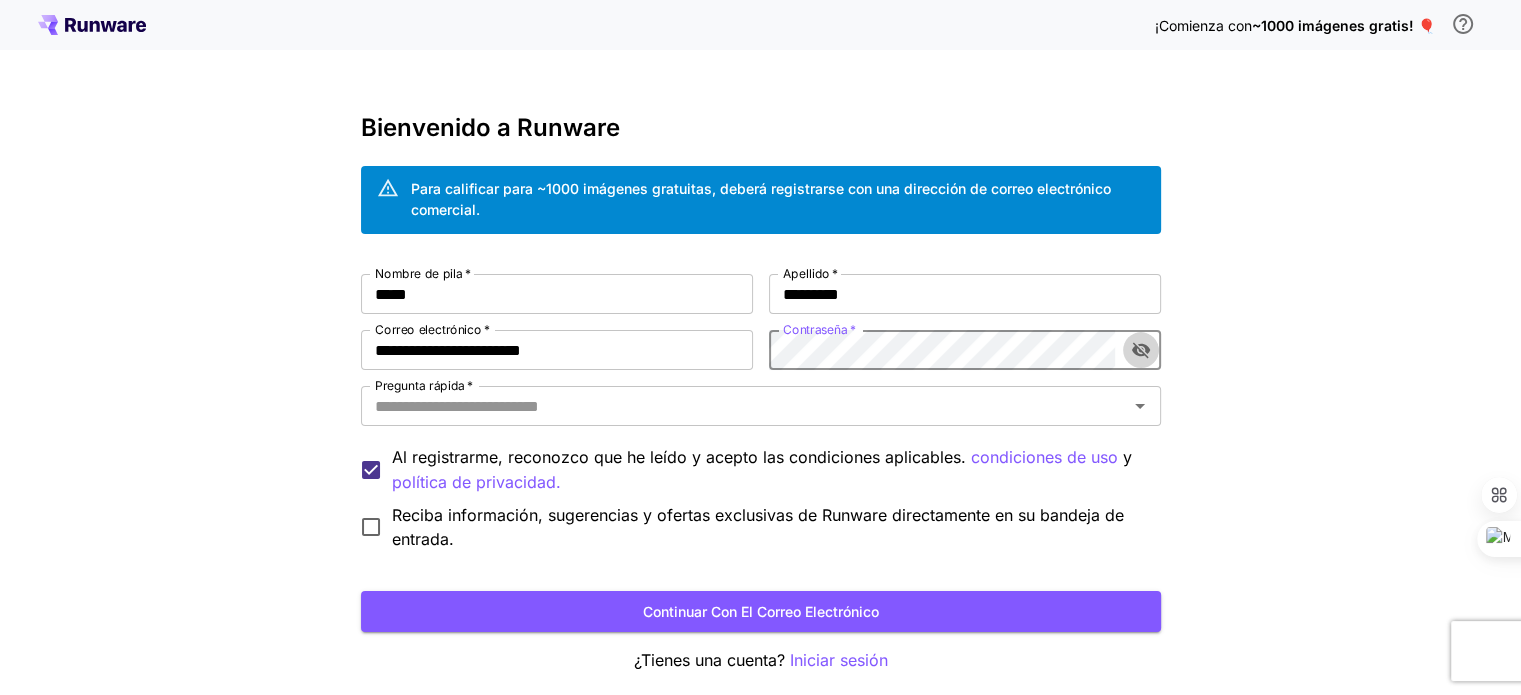 click 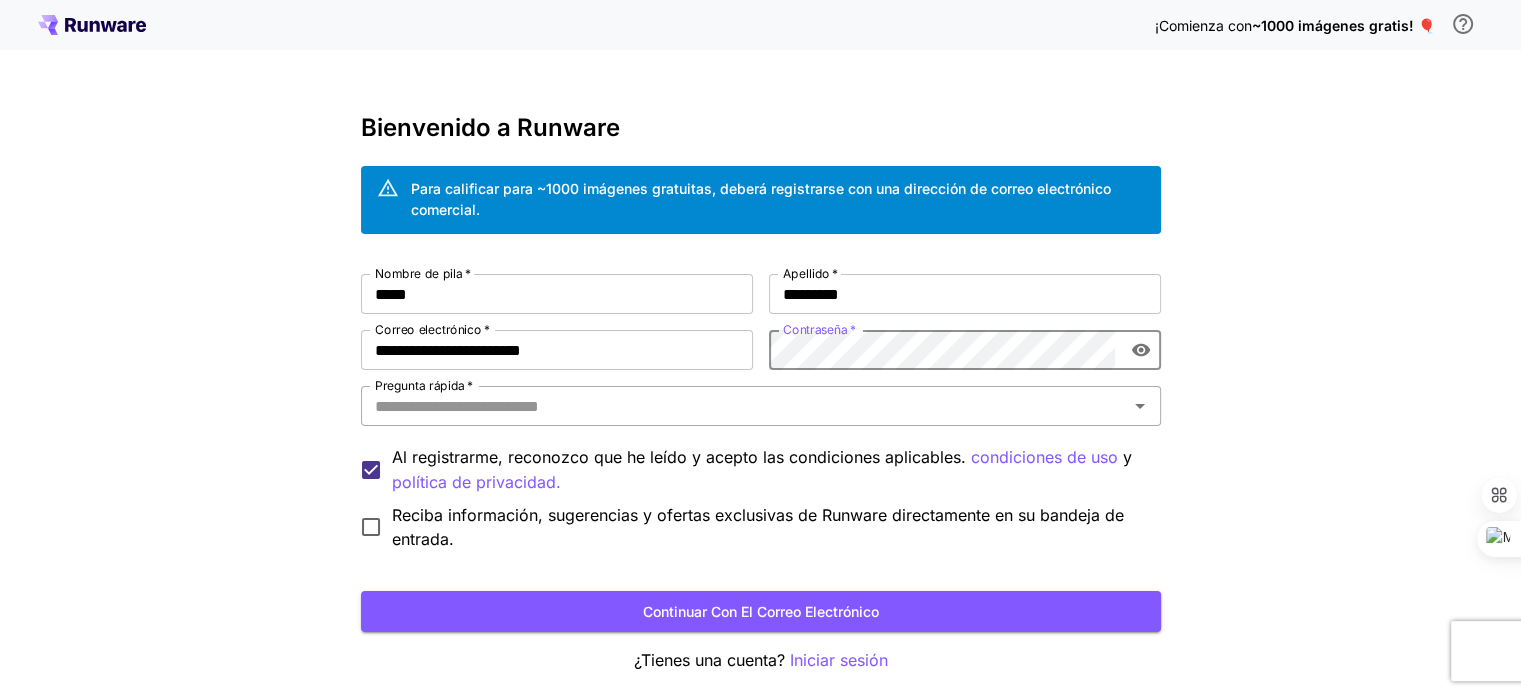 click 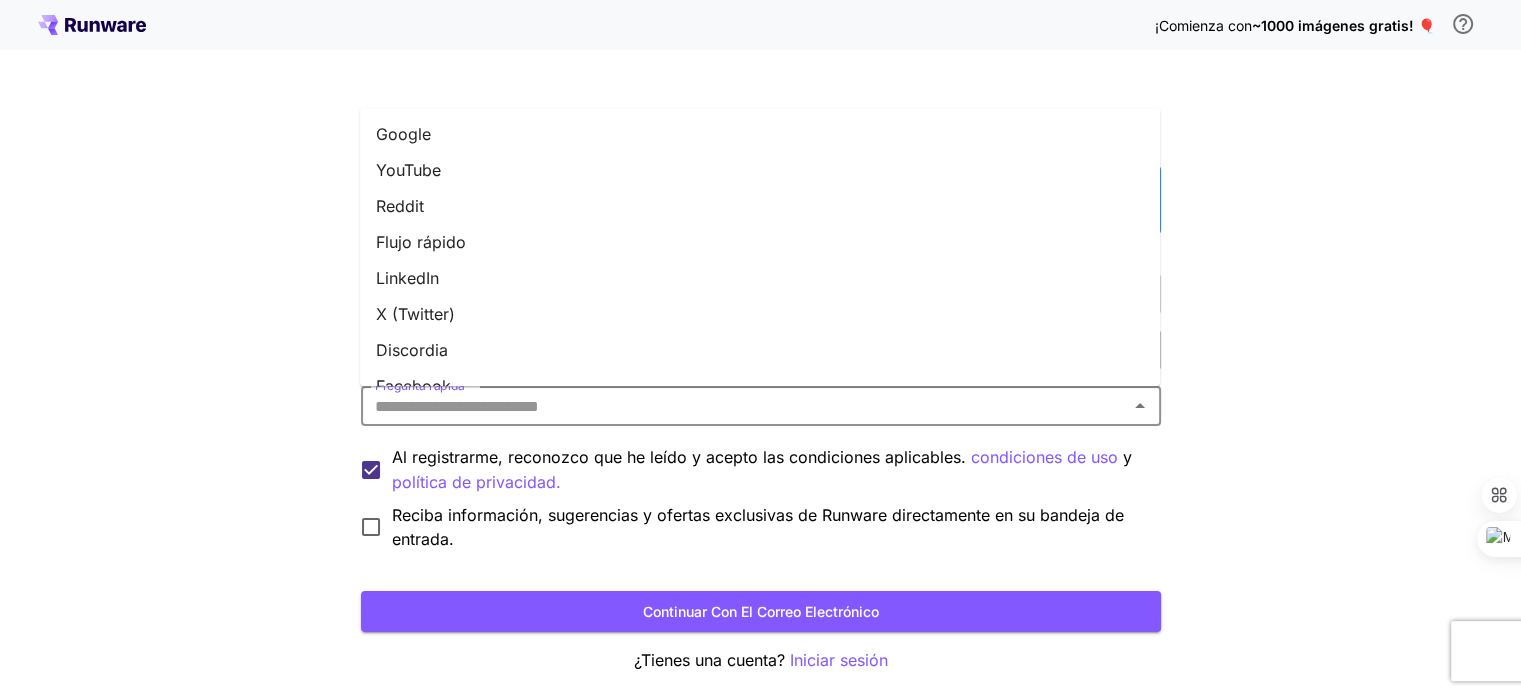 click on "Google" at bounding box center [760, 134] 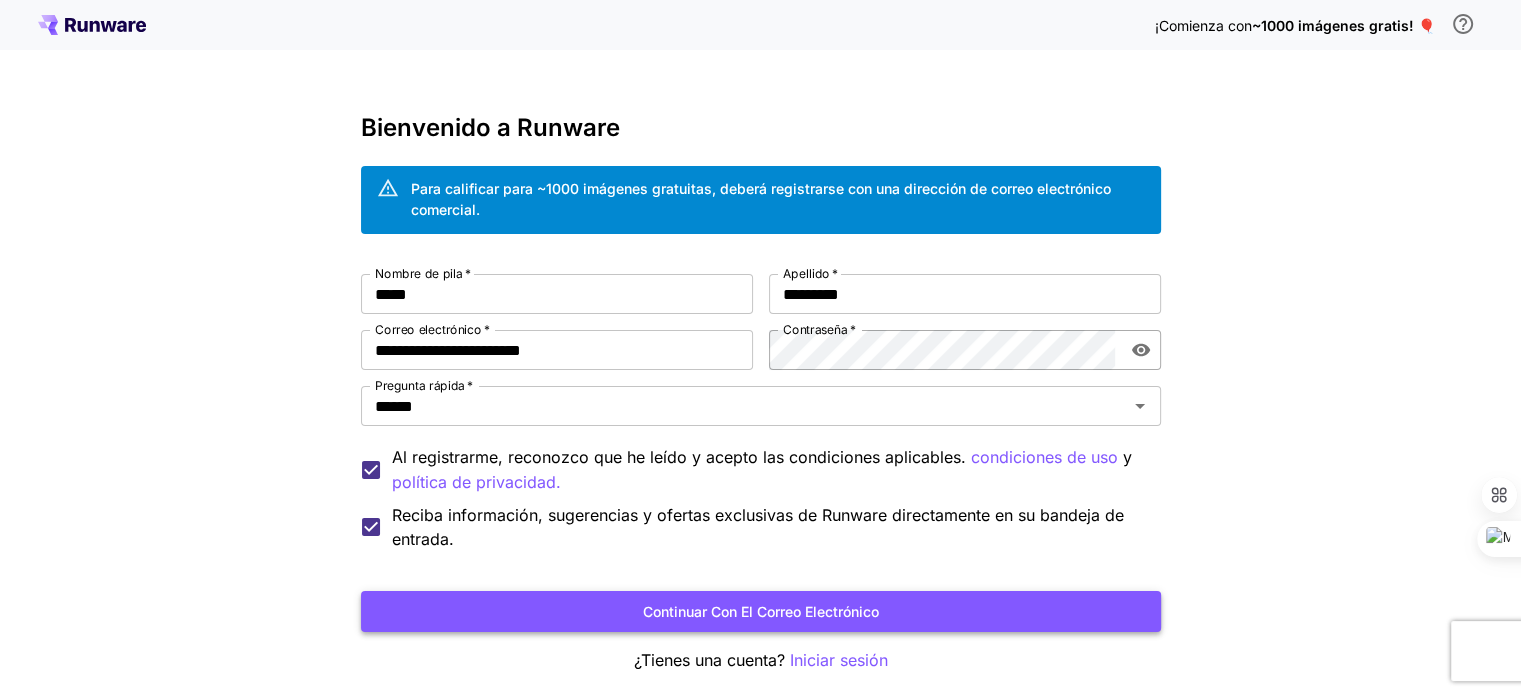 click on "Continuar con el correo electrónico" at bounding box center (761, 611) 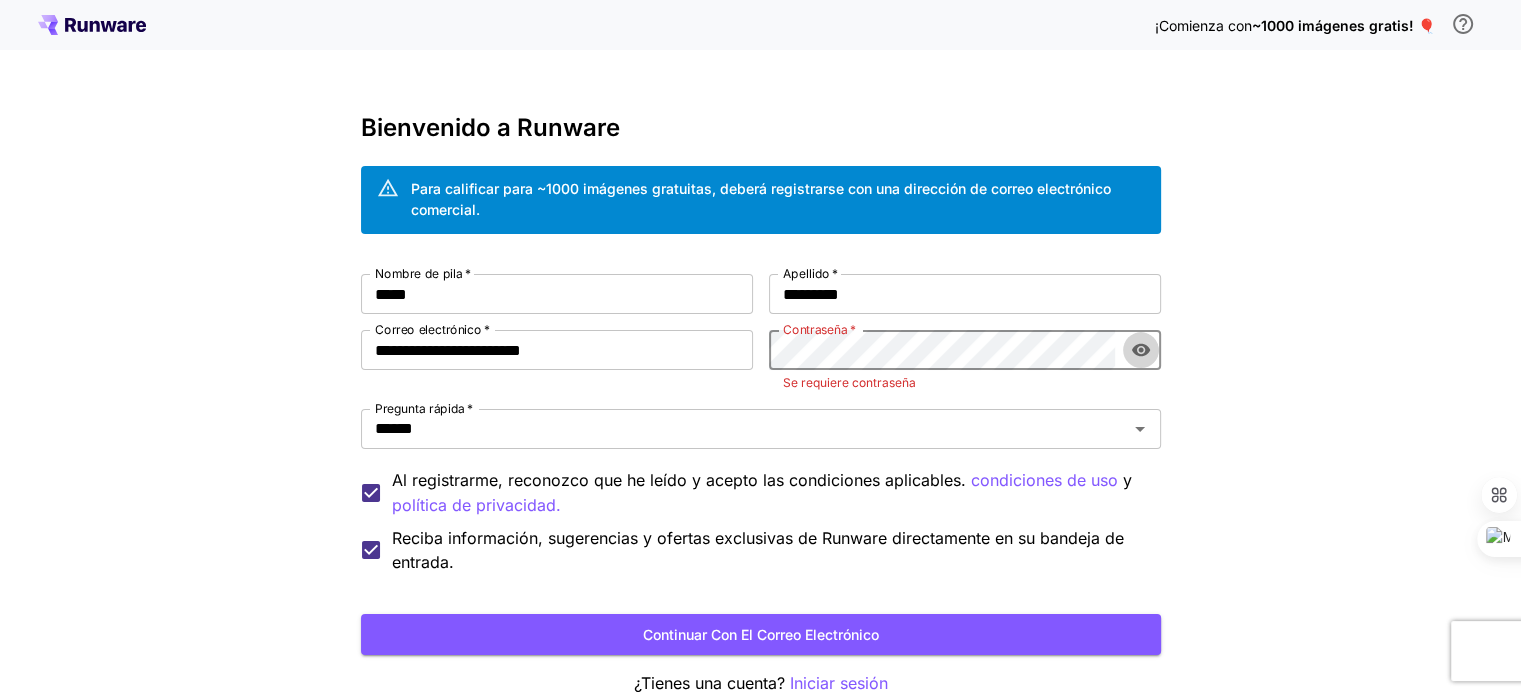 click 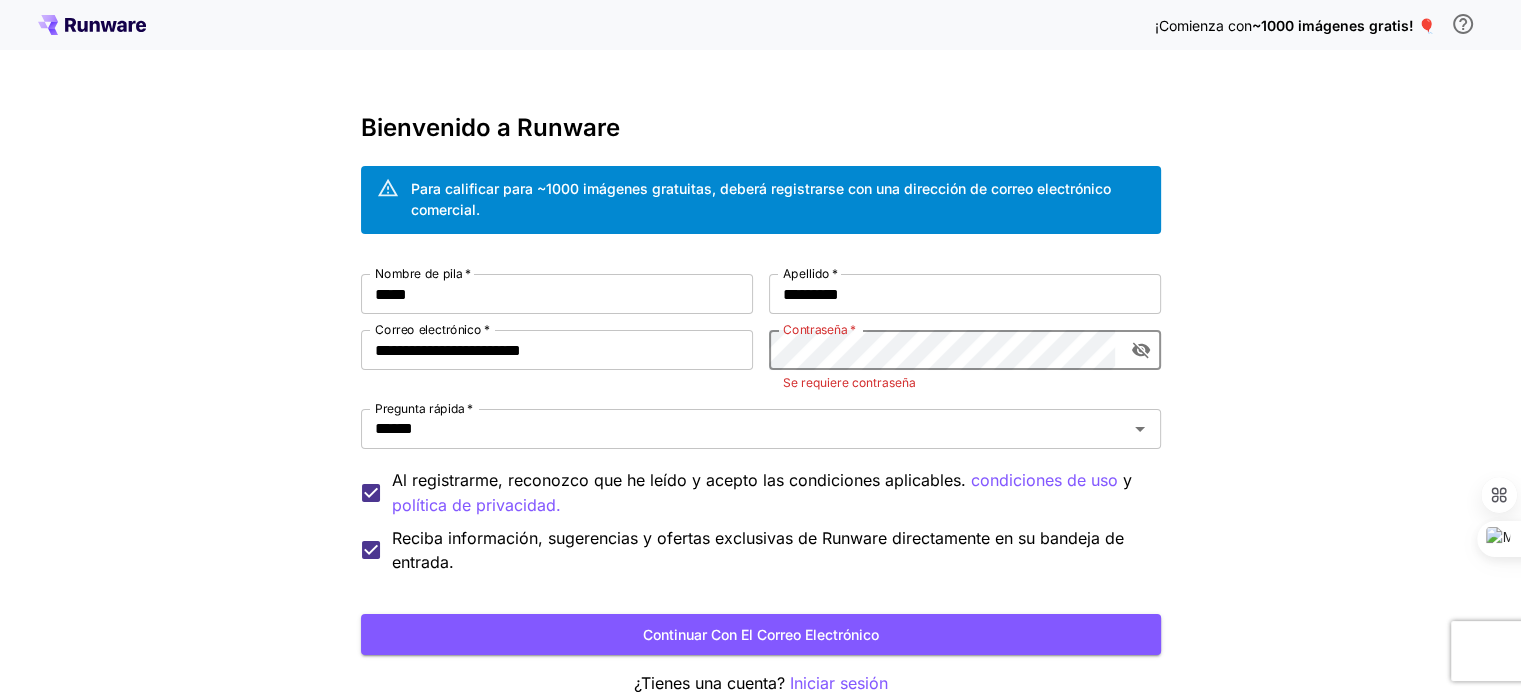 click 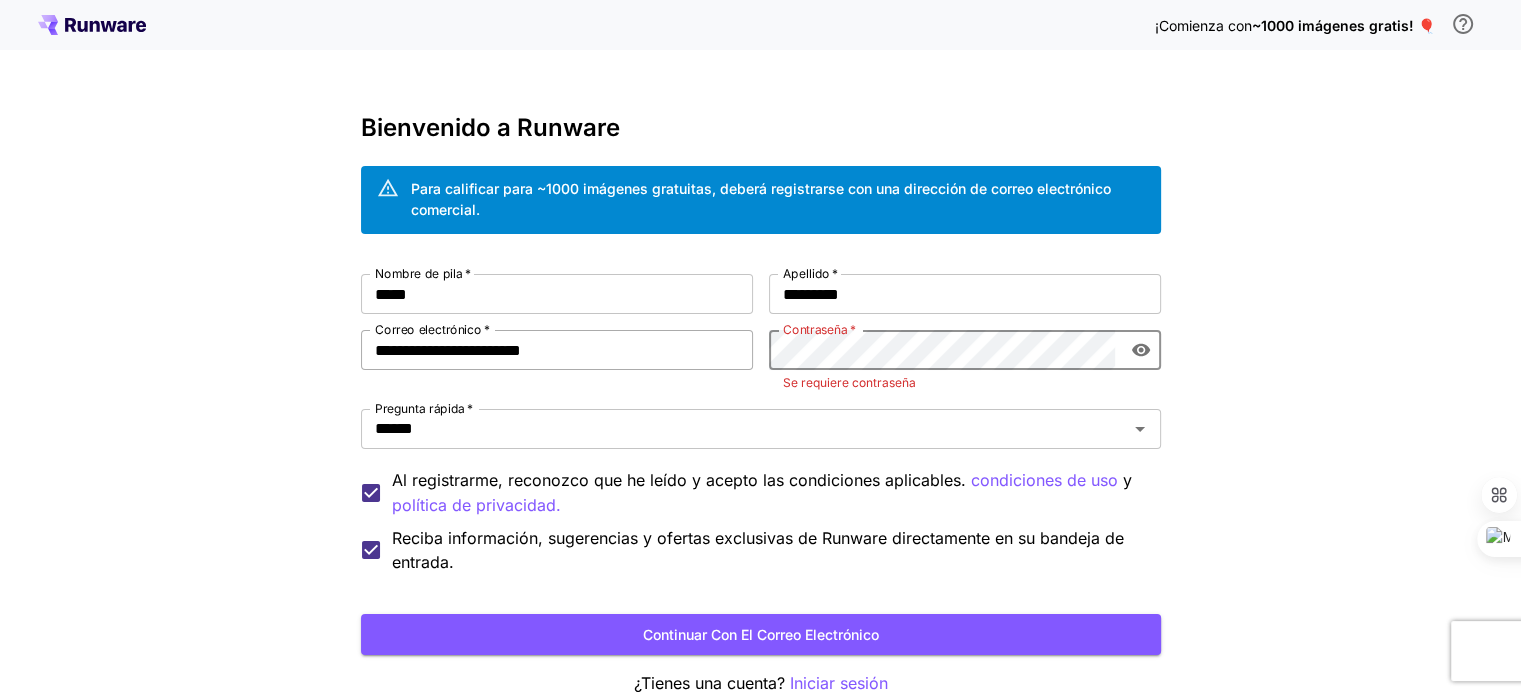 click on "**********" at bounding box center [557, 350] 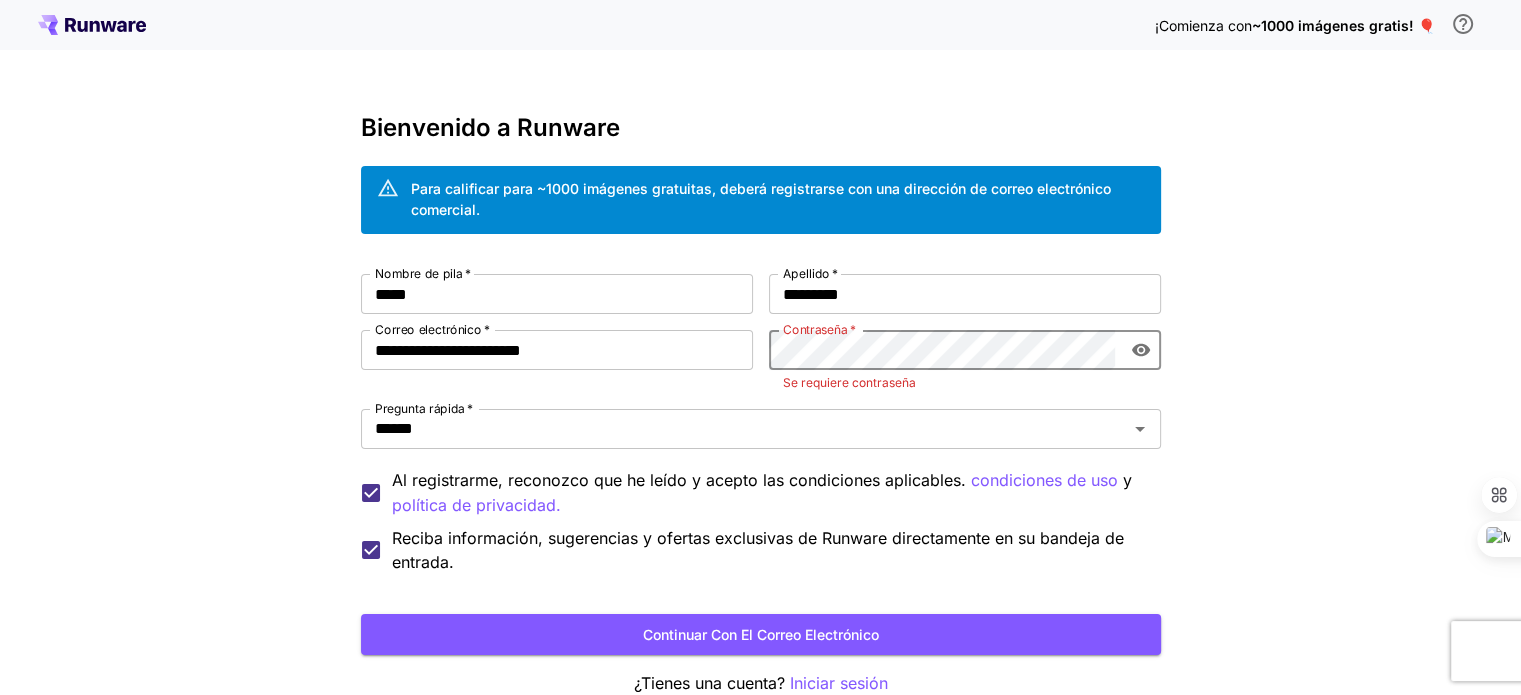 click 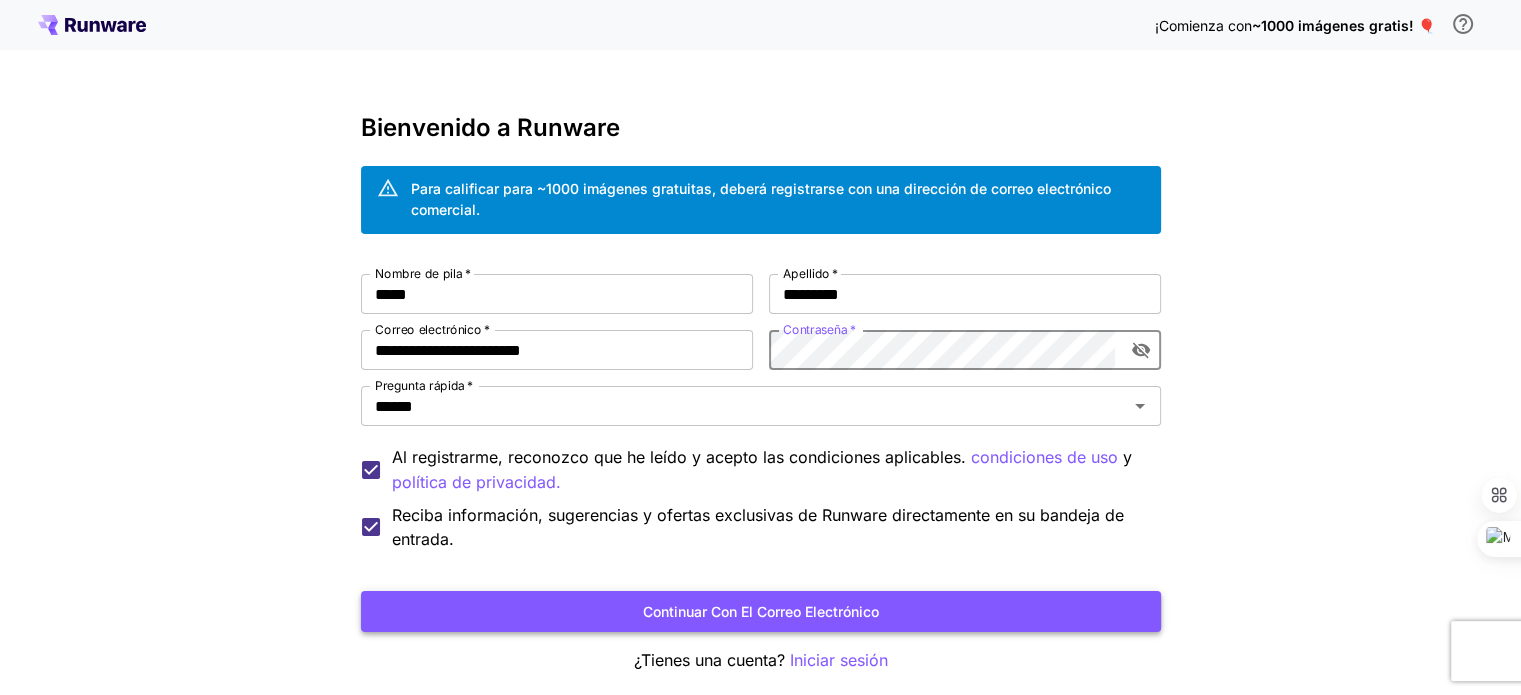click on "Continuar con el correo electrónico" at bounding box center [761, 611] 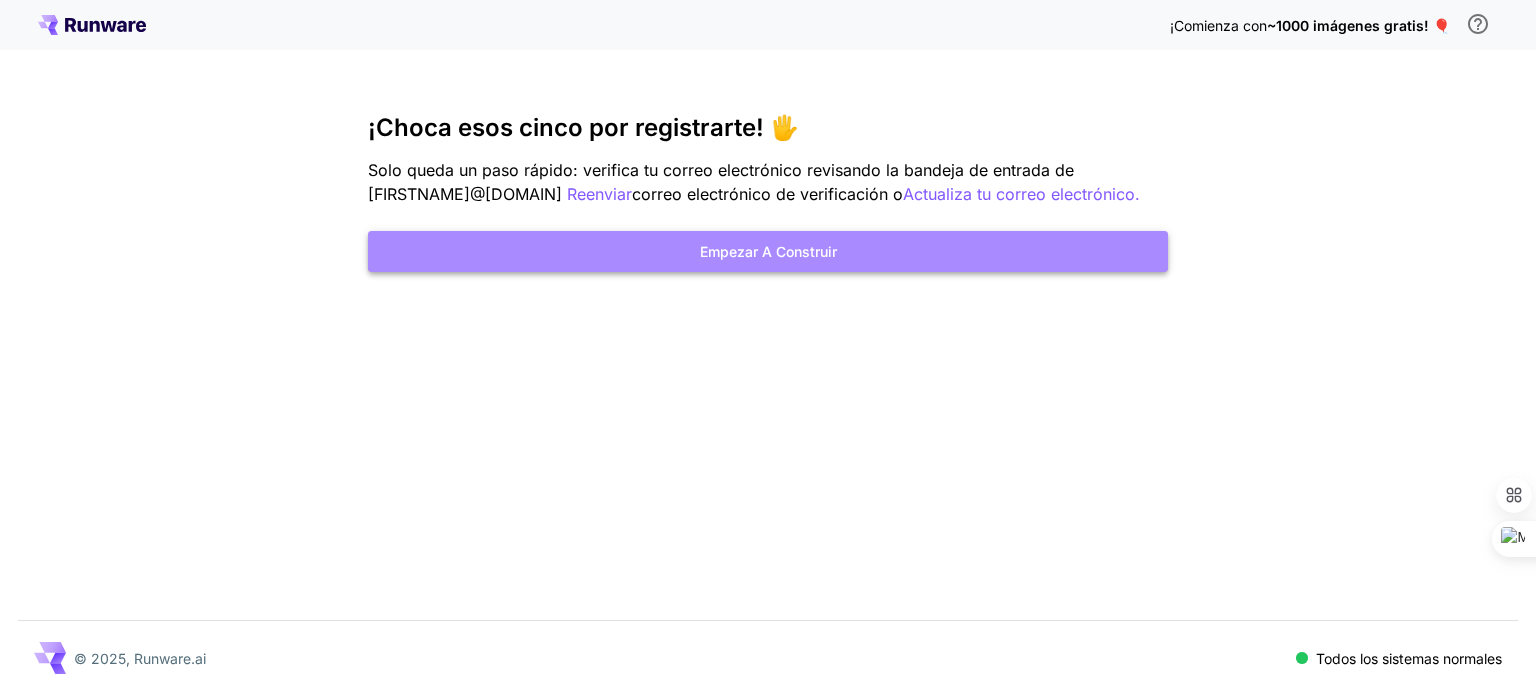 click on "Empezar a construir" at bounding box center (768, 251) 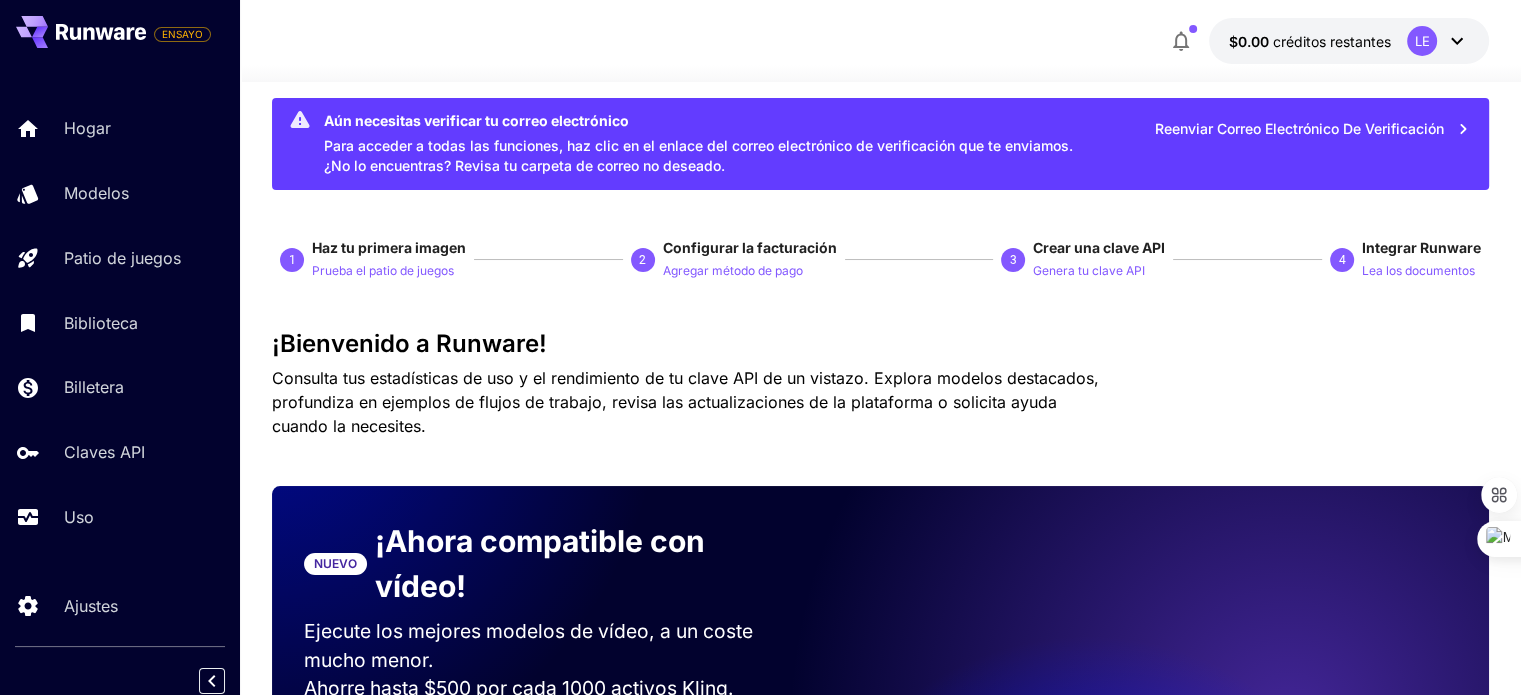 scroll, scrollTop: 0, scrollLeft: 0, axis: both 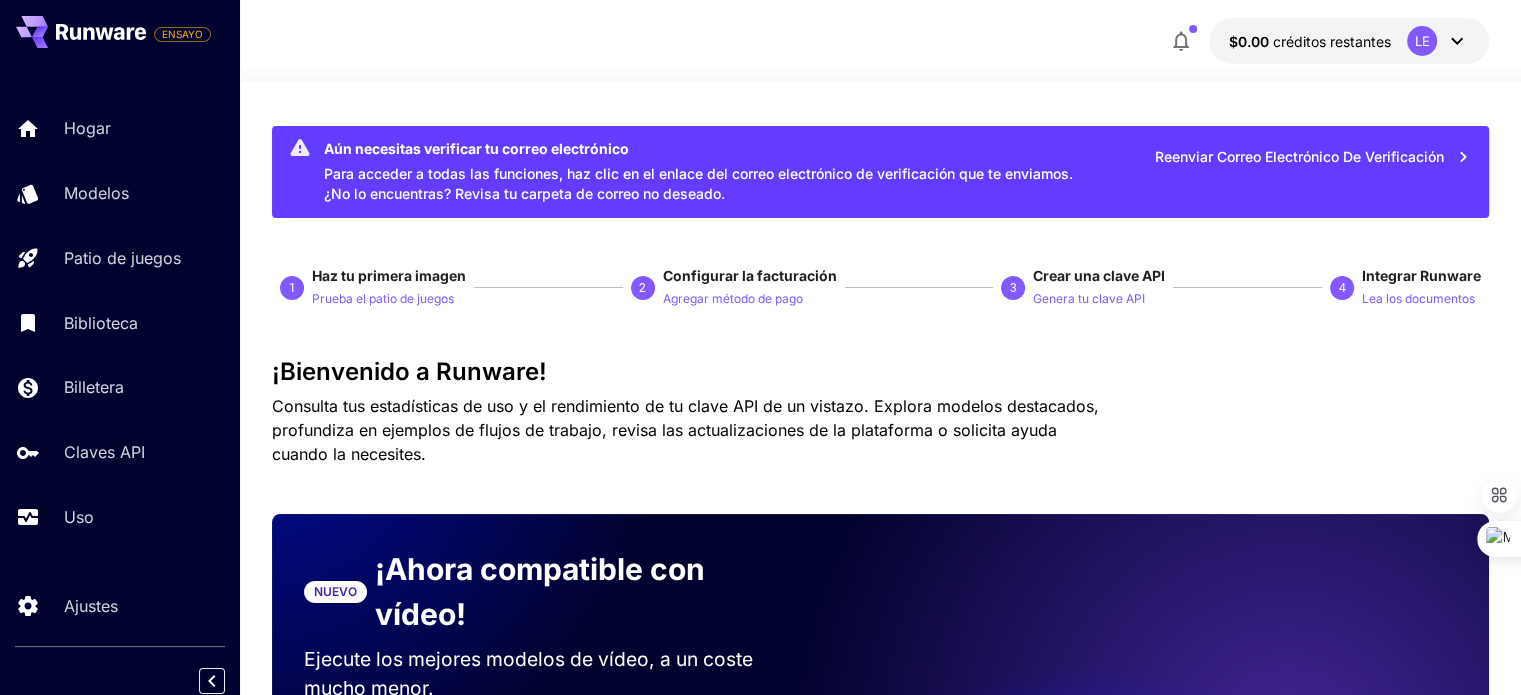 click 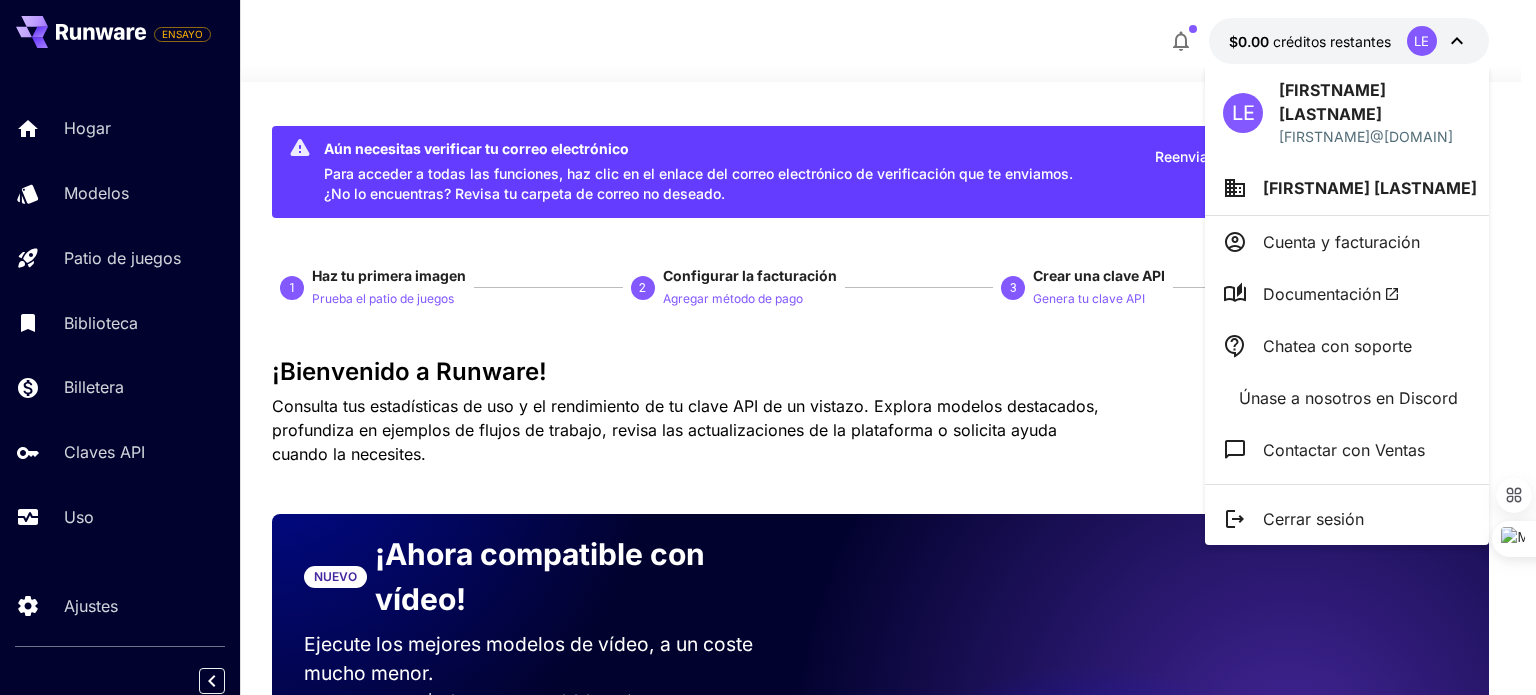 click on "Cuenta y facturación" at bounding box center (1341, 242) 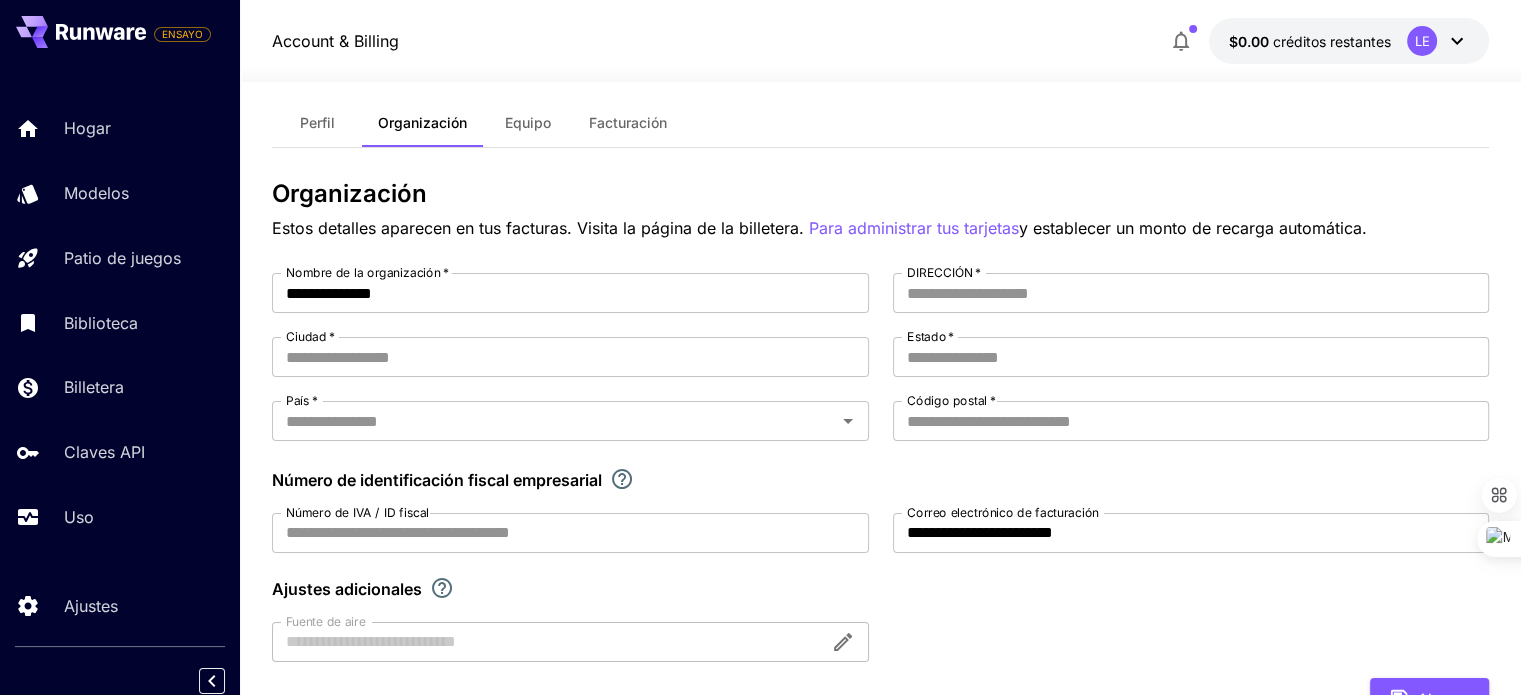 scroll, scrollTop: 0, scrollLeft: 0, axis: both 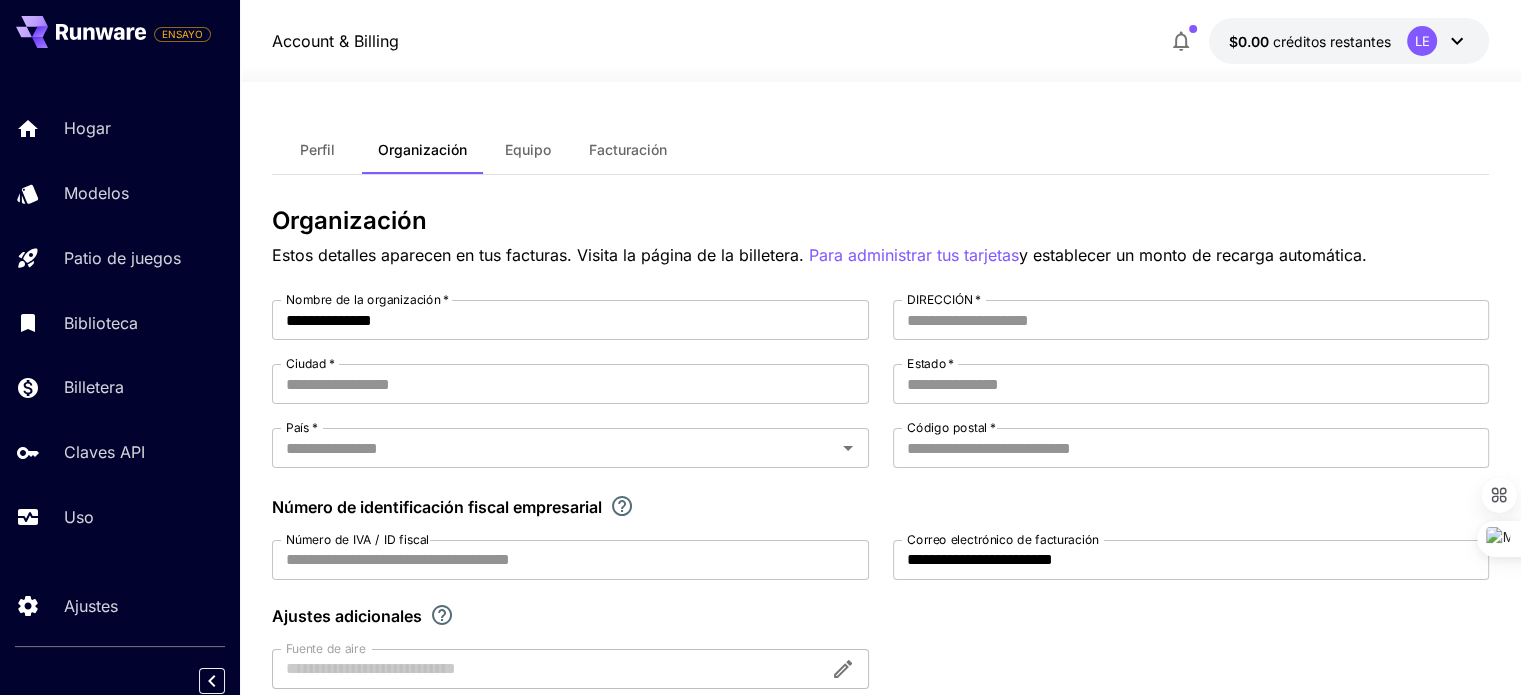 click 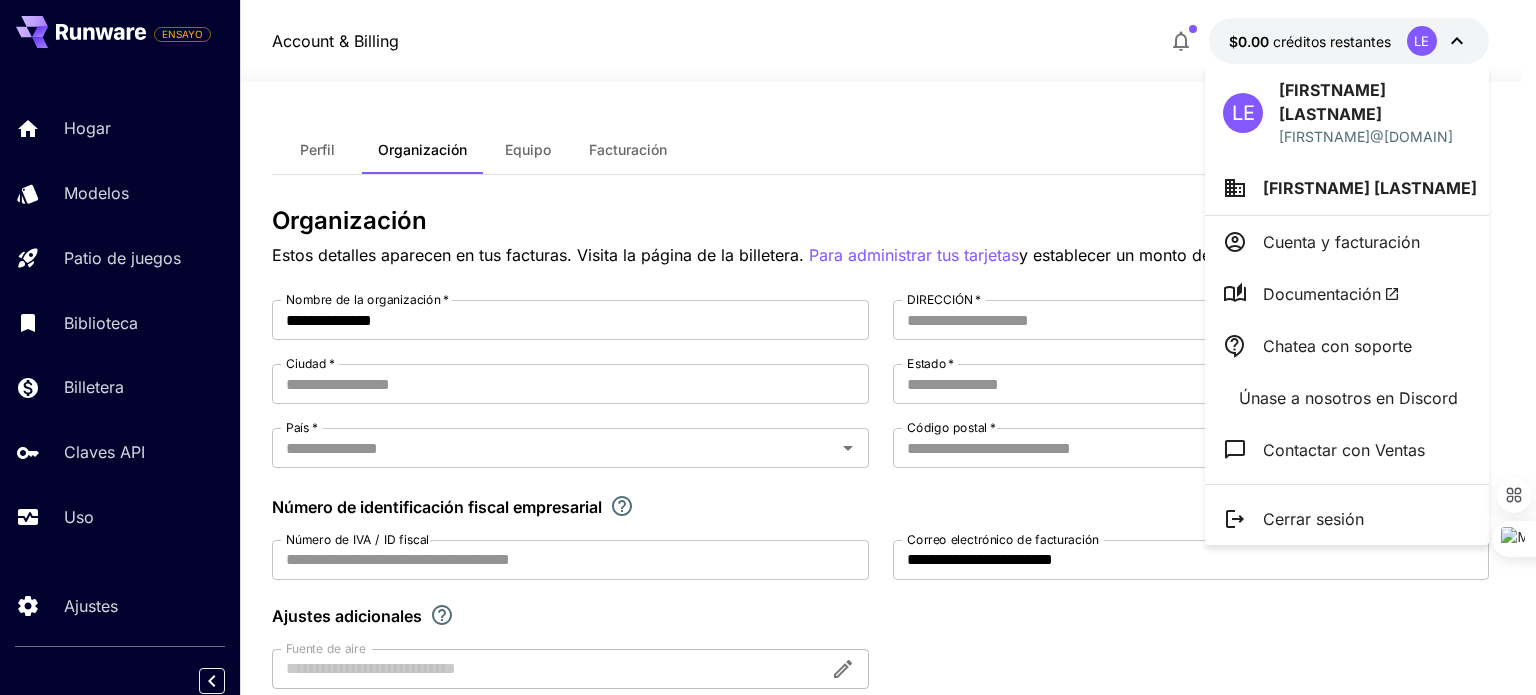 click on "[FIRSTNAME] [LASTNAME]" at bounding box center [1332, 102] 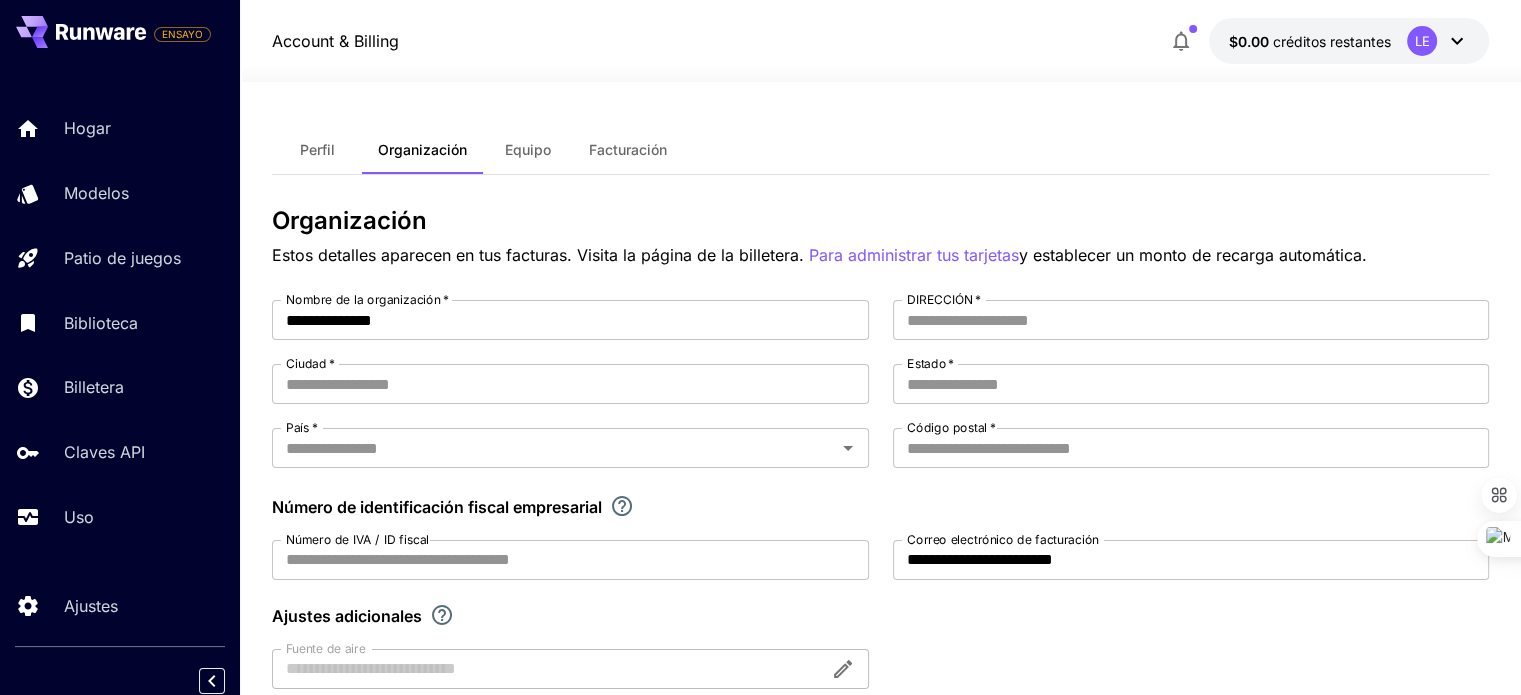 click on "Hogar" at bounding box center [87, 128] 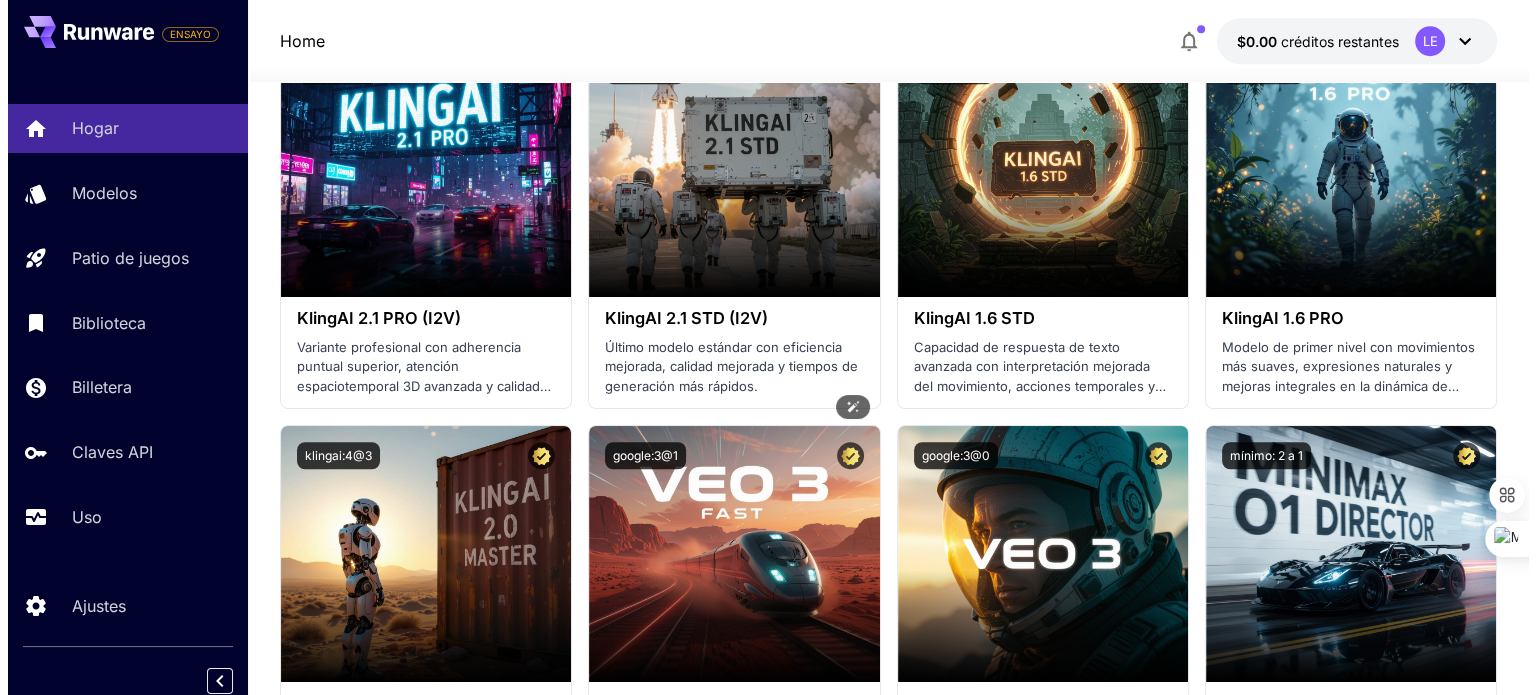 scroll, scrollTop: 1500, scrollLeft: 0, axis: vertical 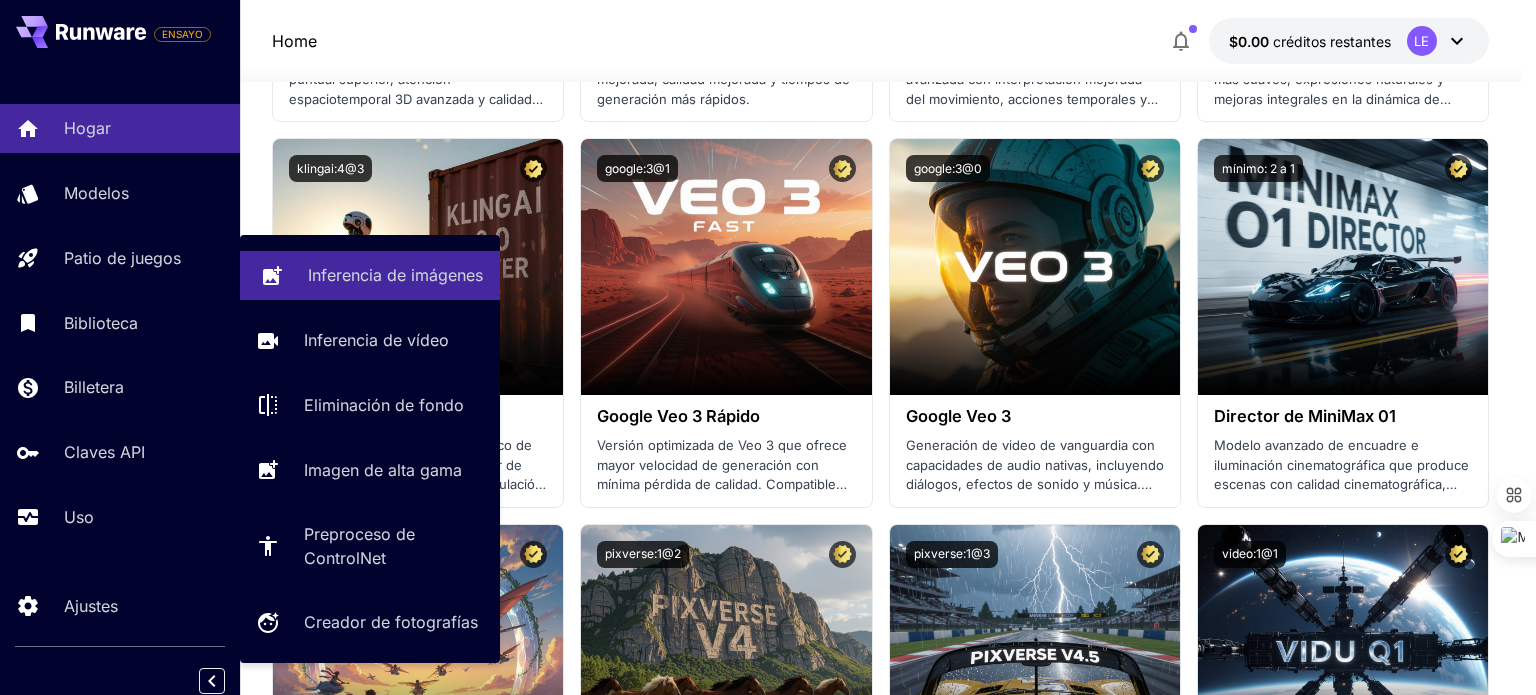 click on "Inferencia de imágenes" at bounding box center (395, 275) 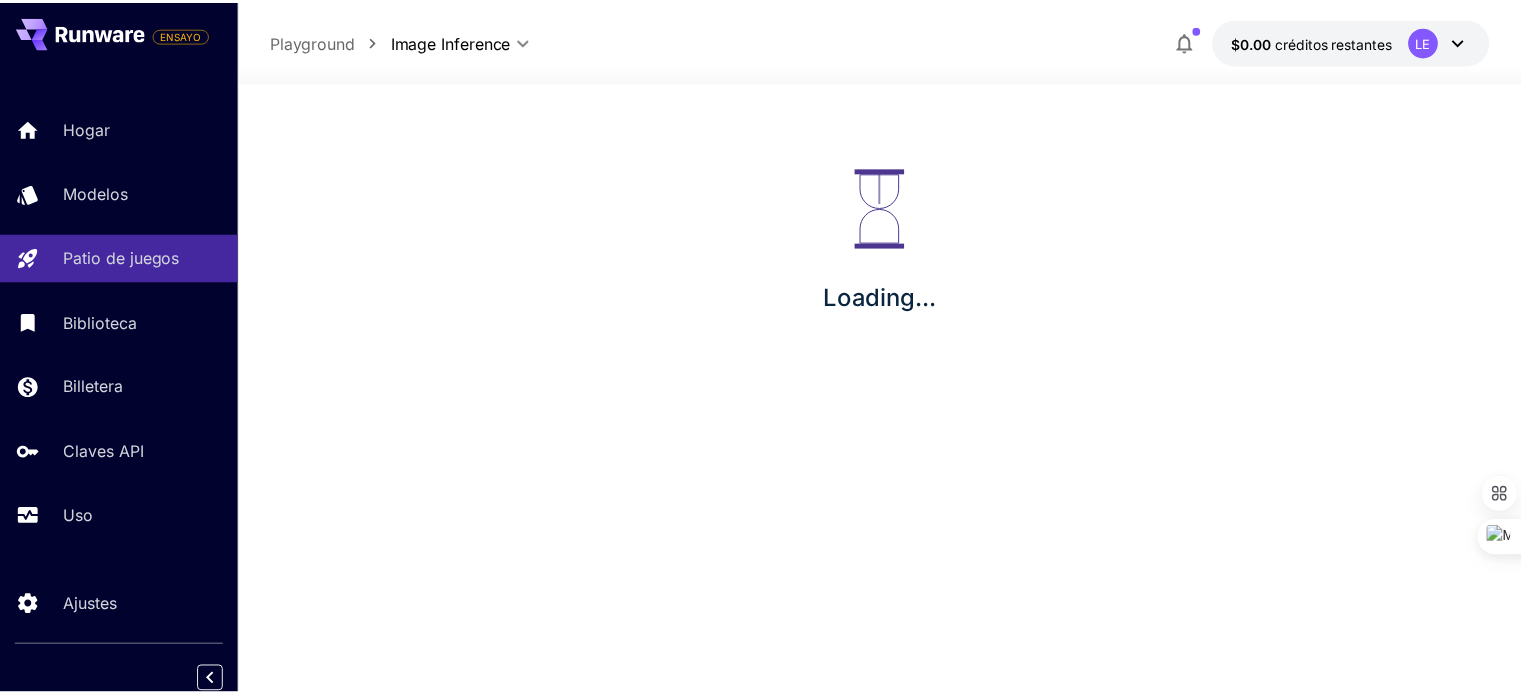 scroll, scrollTop: 0, scrollLeft: 0, axis: both 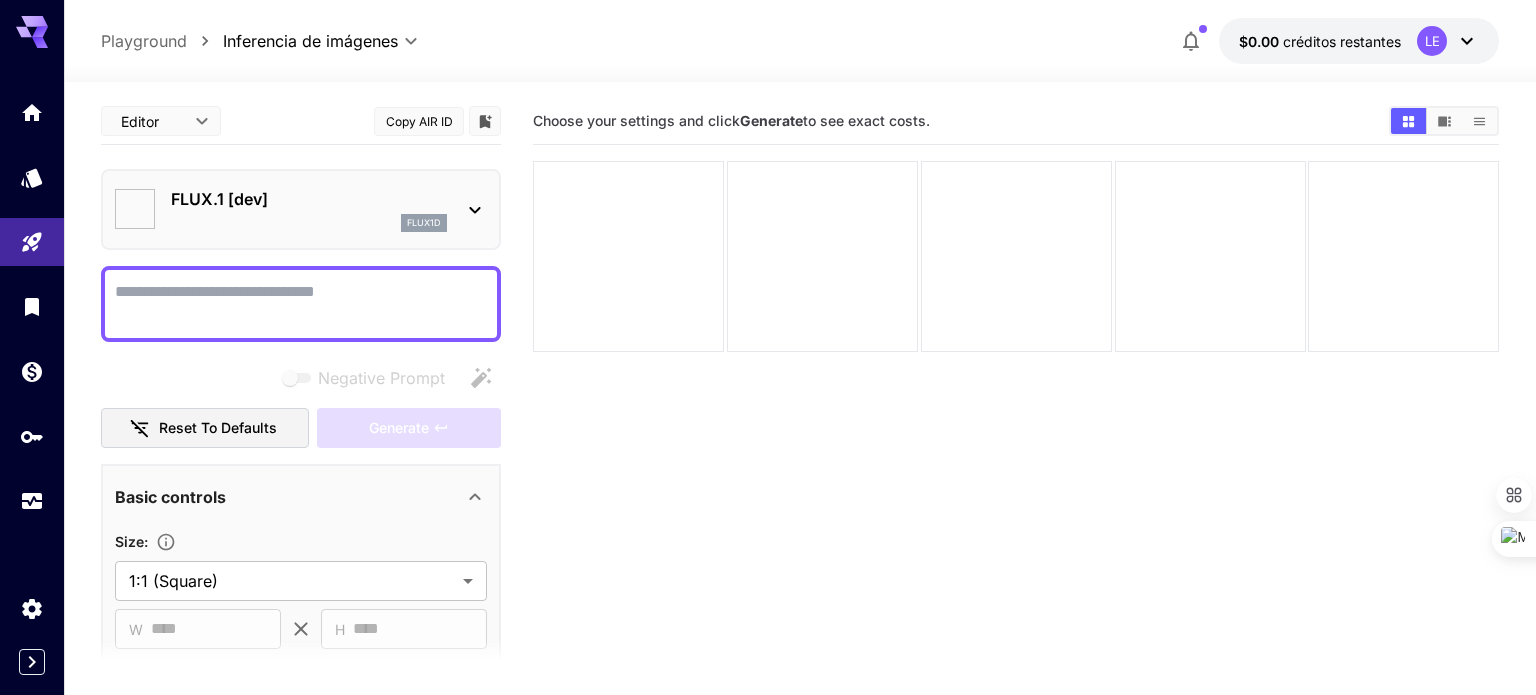 type on "**********" 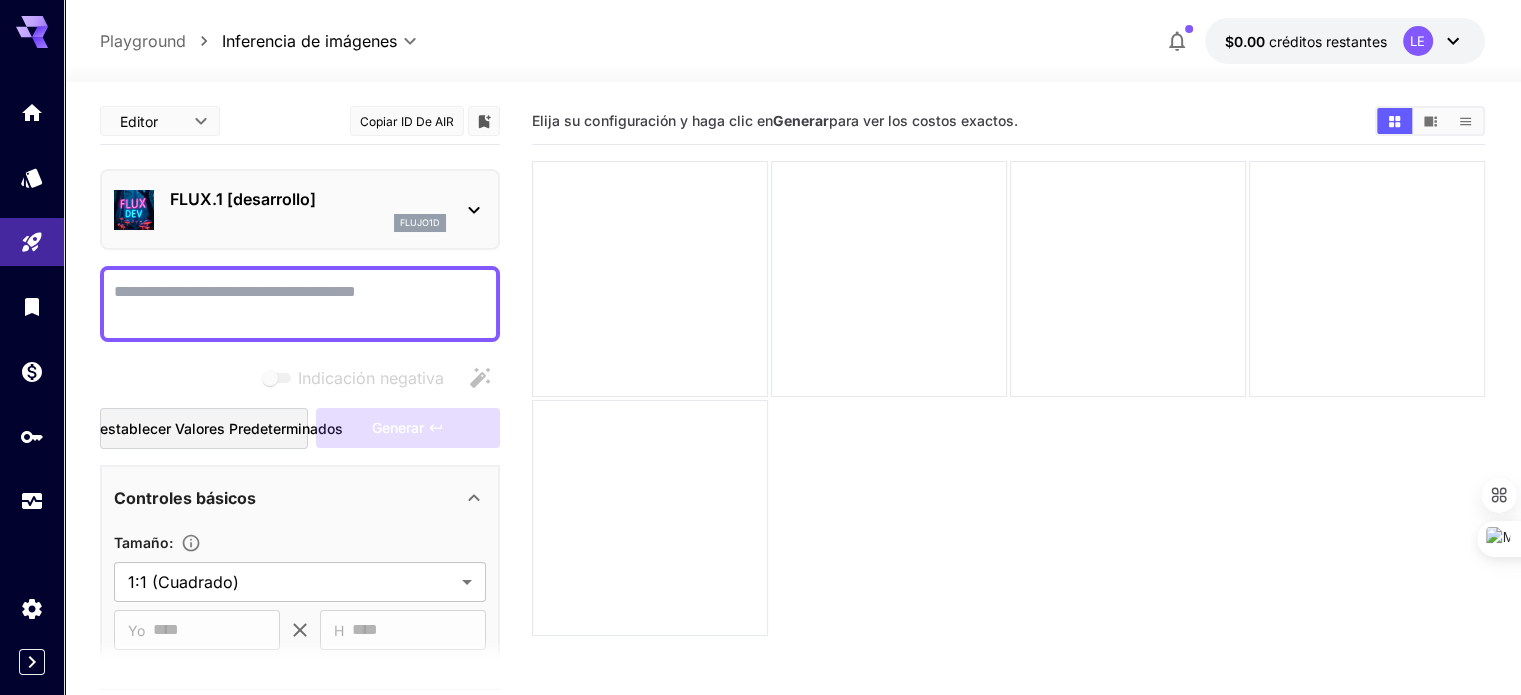 click on "Indicación negativa" at bounding box center (300, 304) 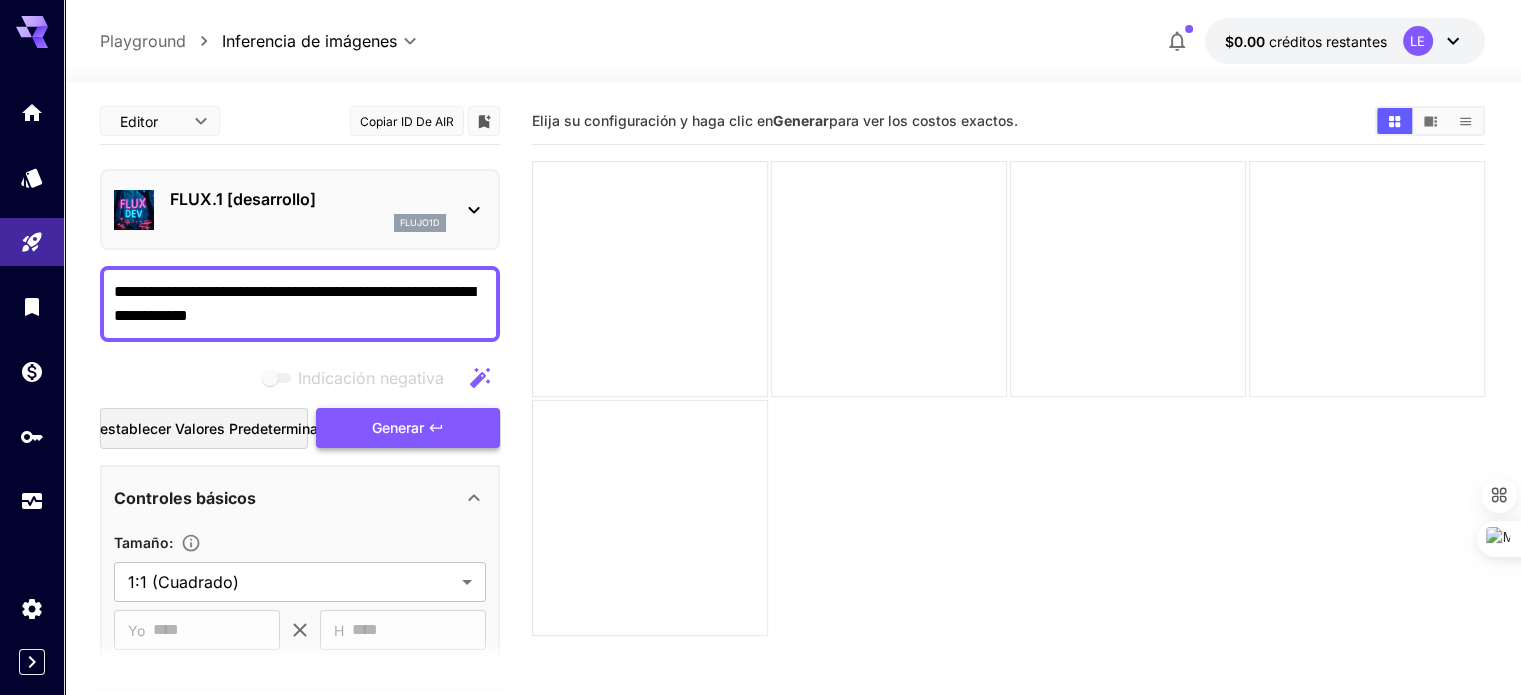 type on "**********" 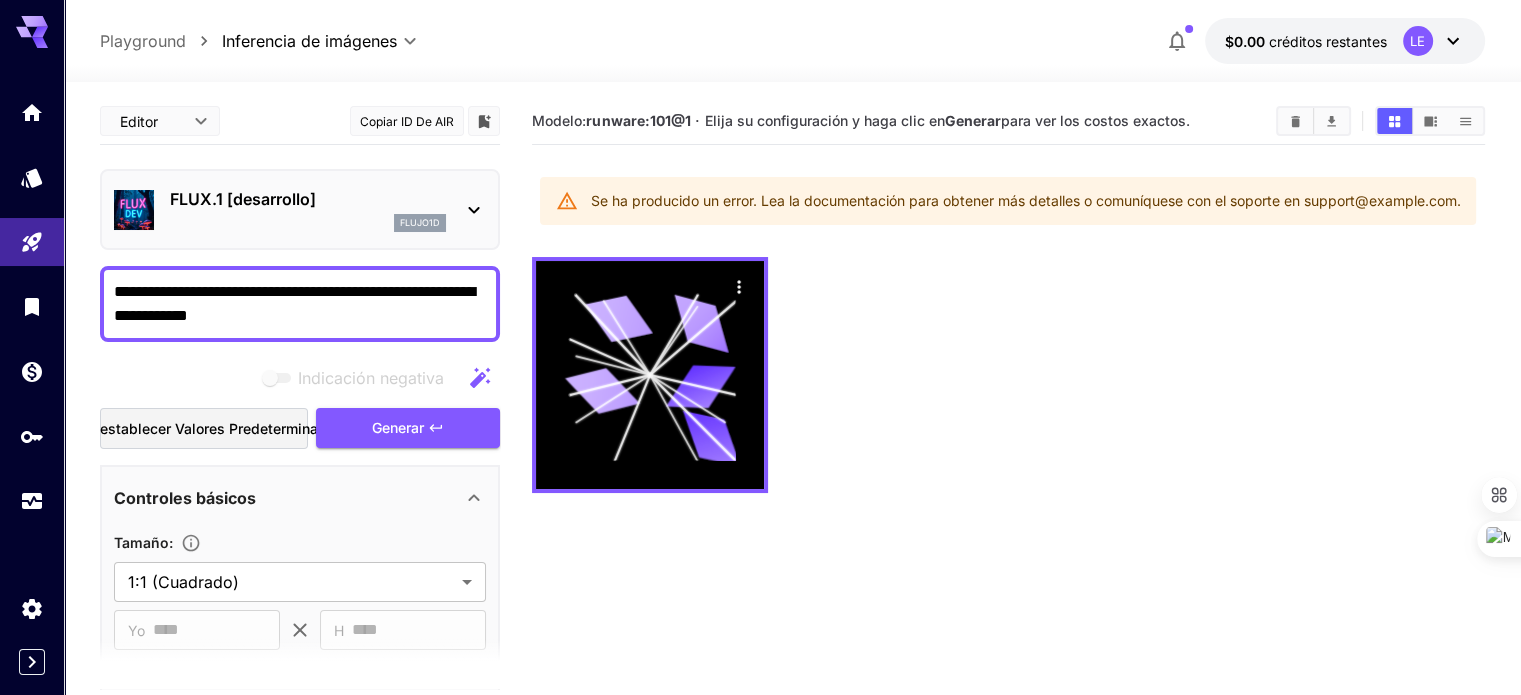 click on "**********" at bounding box center [300, 676] 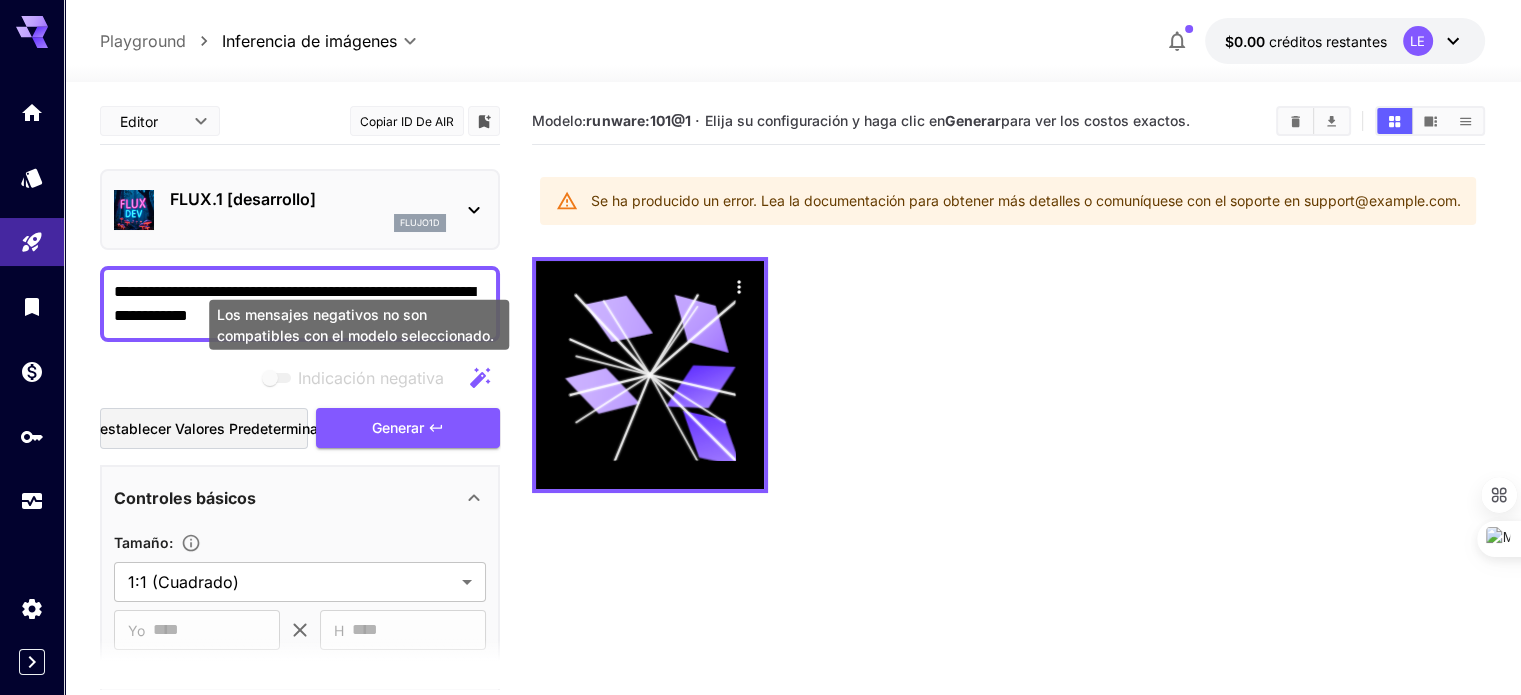 click on "Indicación negativa" at bounding box center (371, 378) 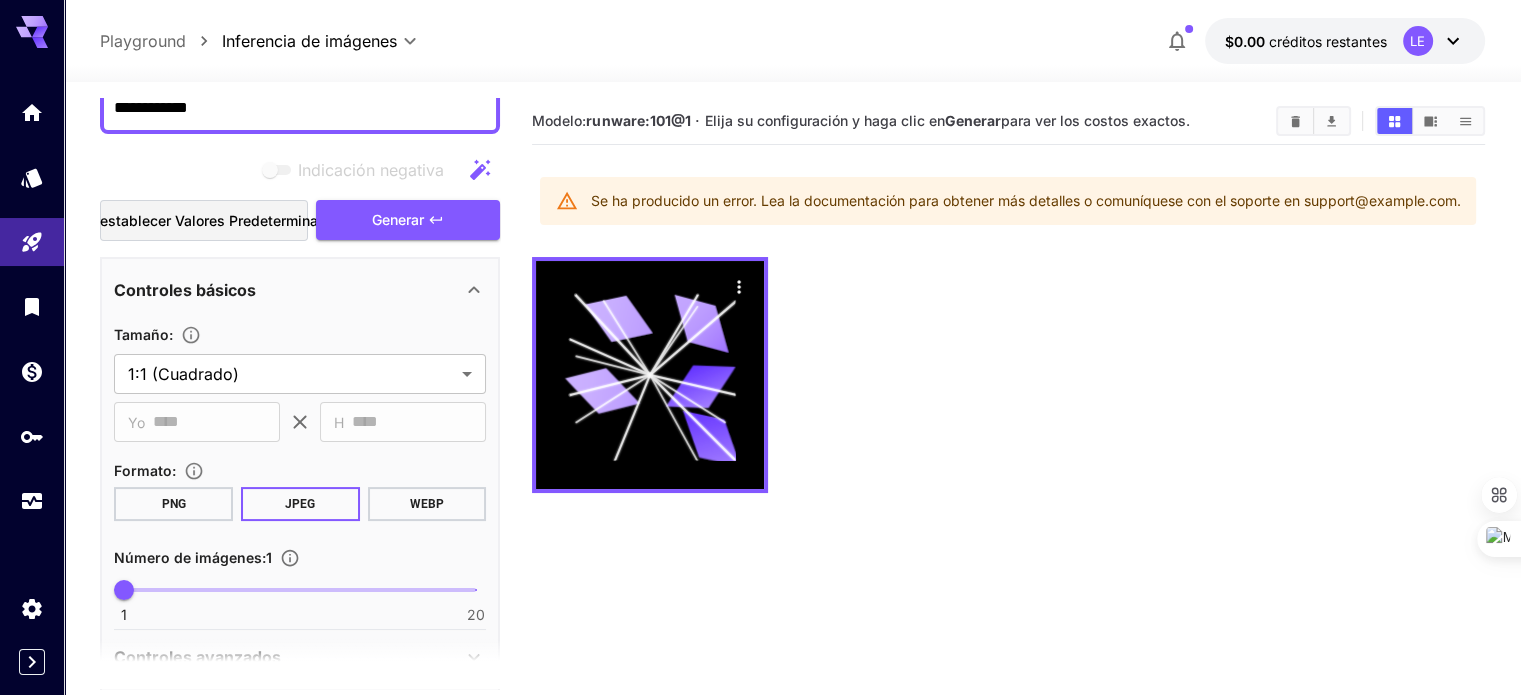 scroll, scrollTop: 300, scrollLeft: 0, axis: vertical 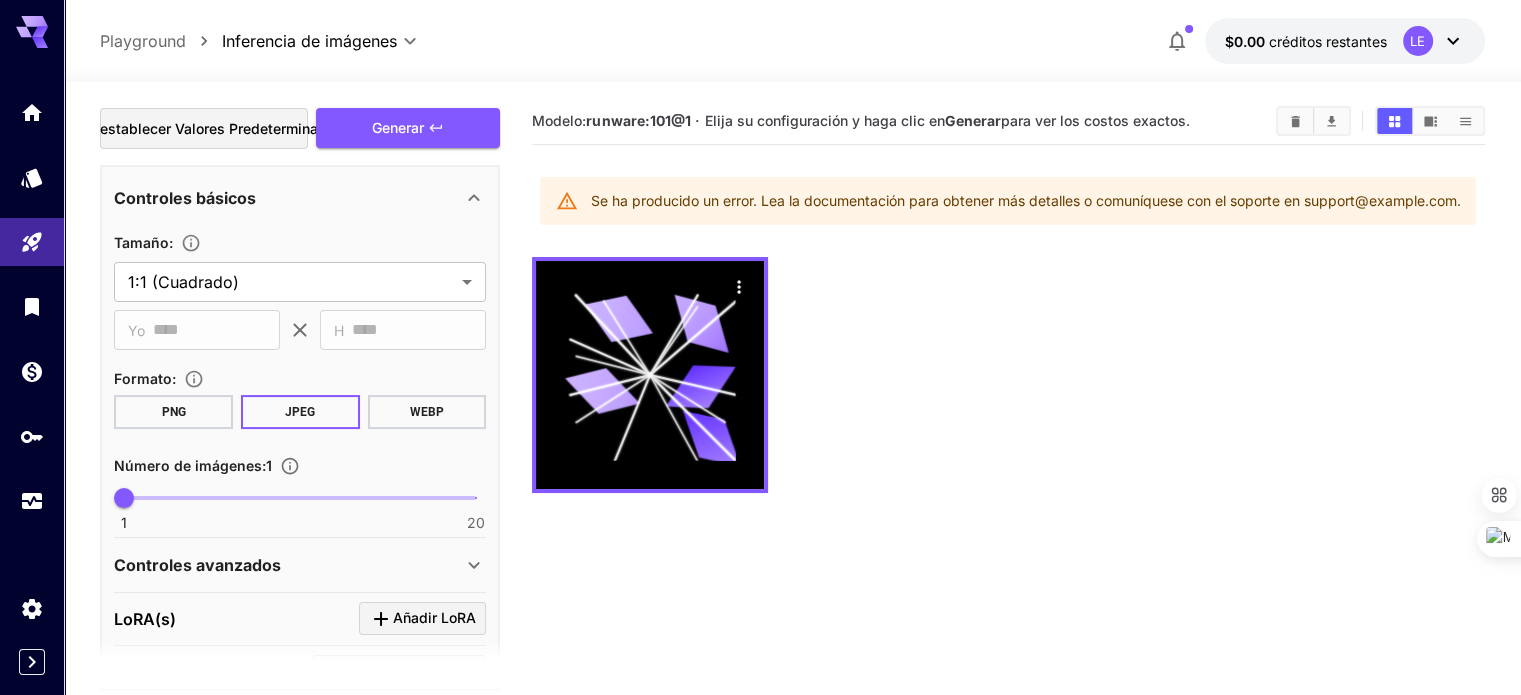 click on "JPEG" at bounding box center (300, 412) 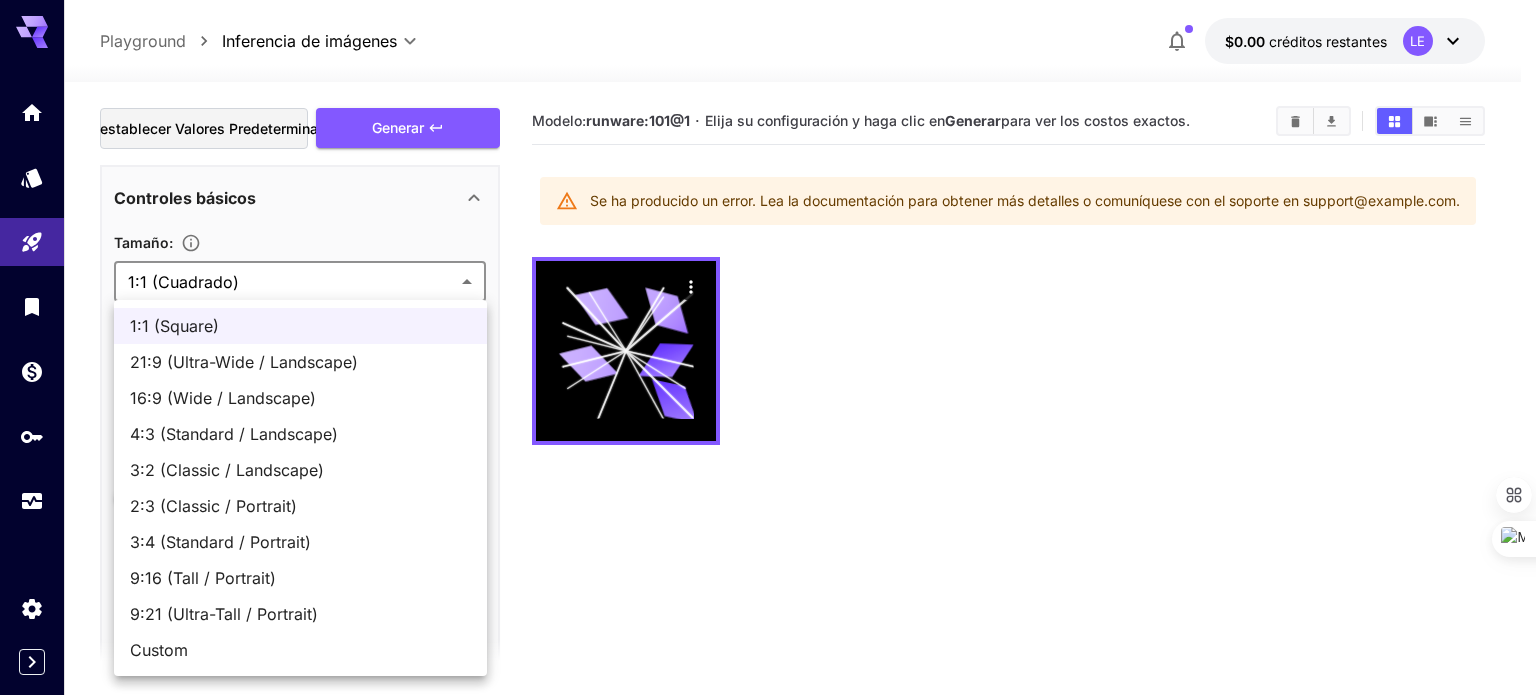 click on "**********" at bounding box center [768, 426] 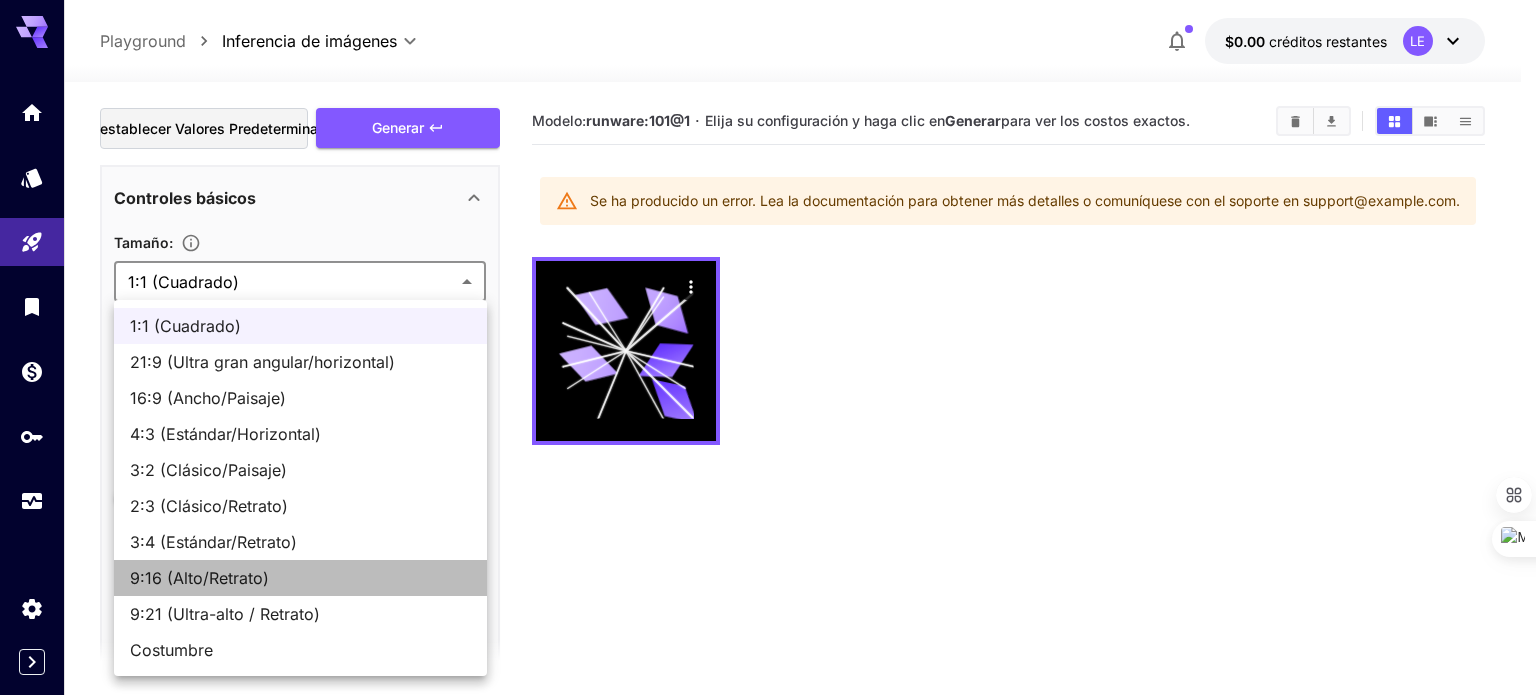 click on "9:16 (Alto/Retrato)" at bounding box center (199, 578) 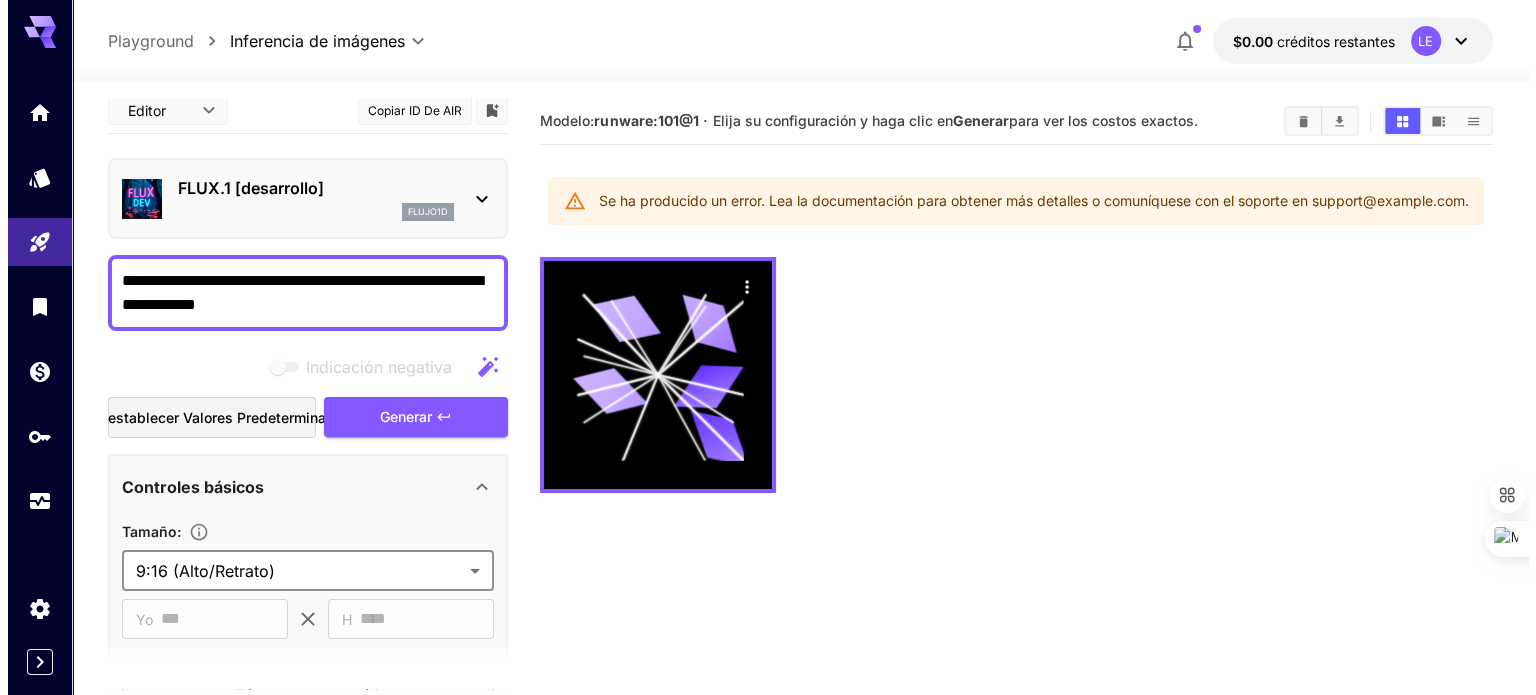 scroll, scrollTop: 0, scrollLeft: 0, axis: both 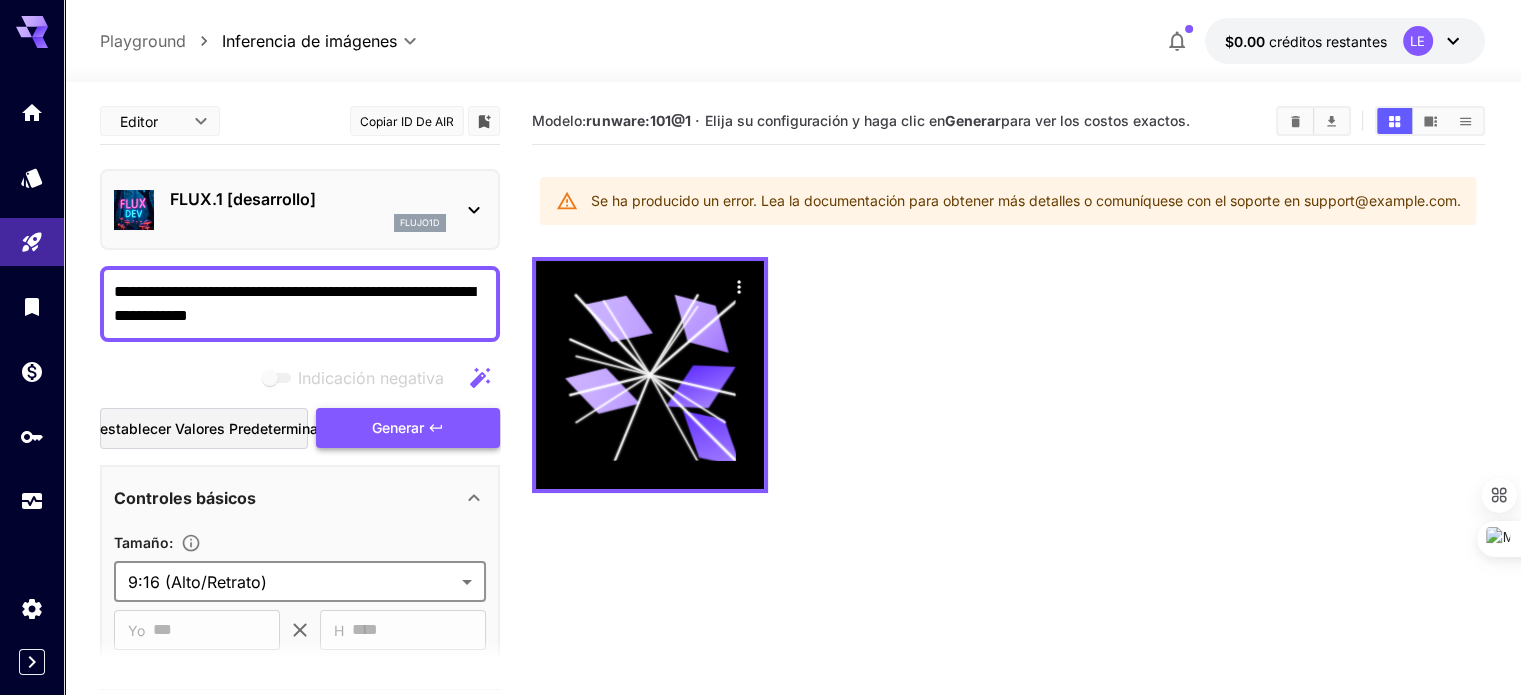 click on "Generar" at bounding box center [398, 427] 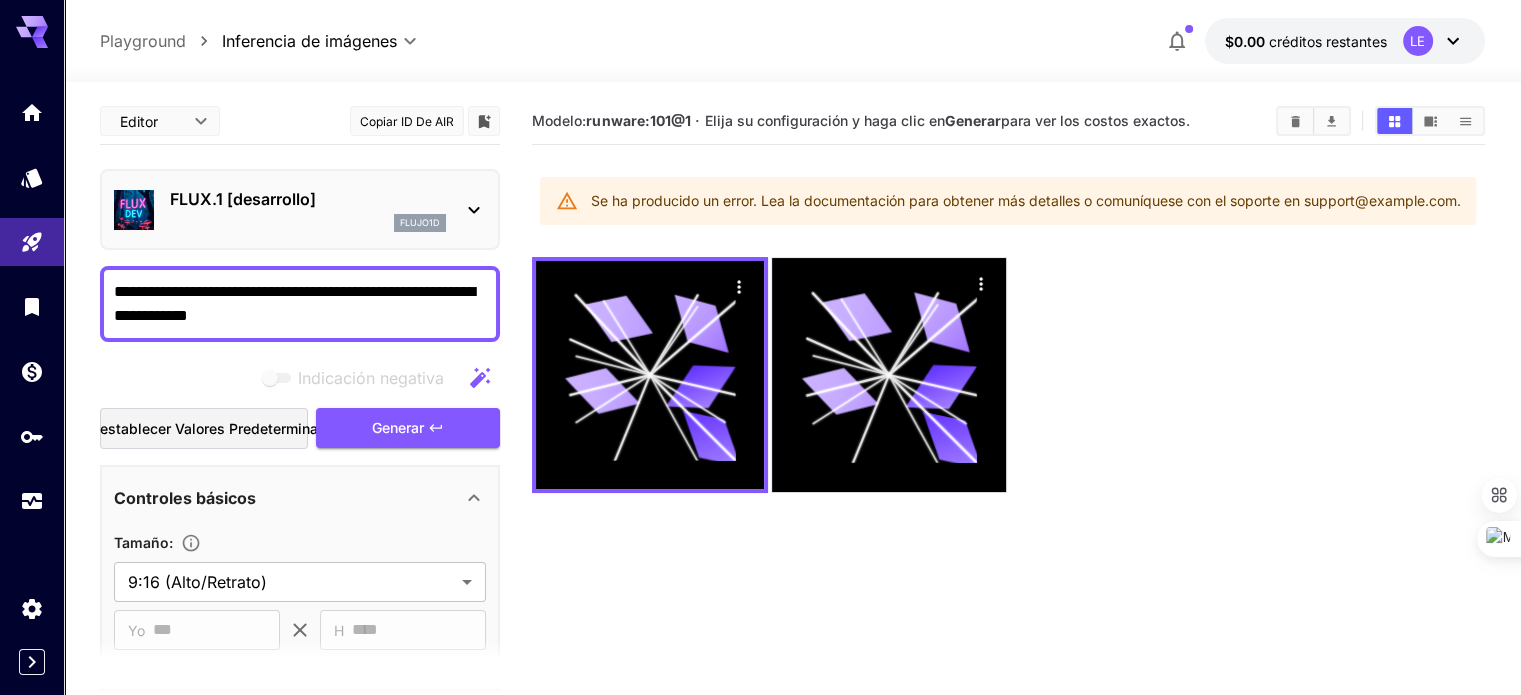 click on "**********" at bounding box center [300, 304] 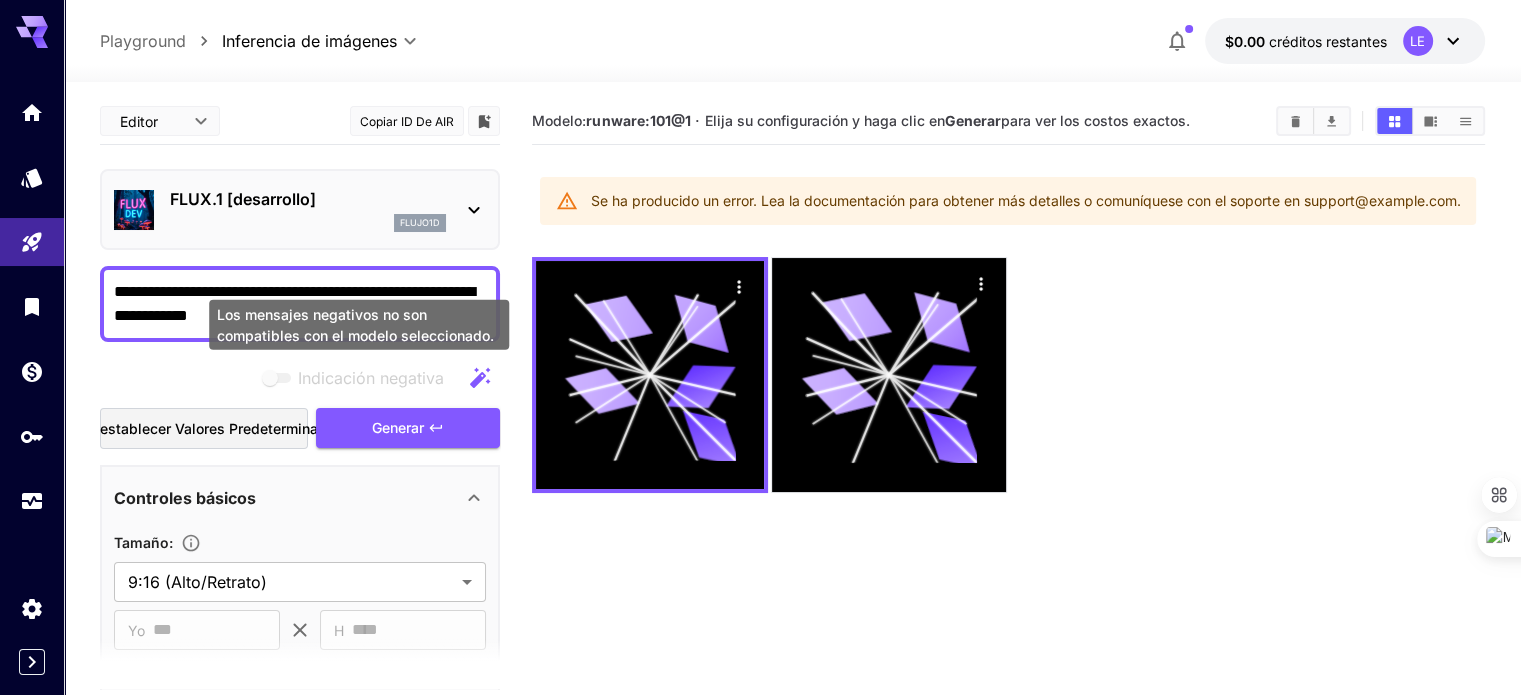 click on "Indicación negativa" at bounding box center (371, 378) 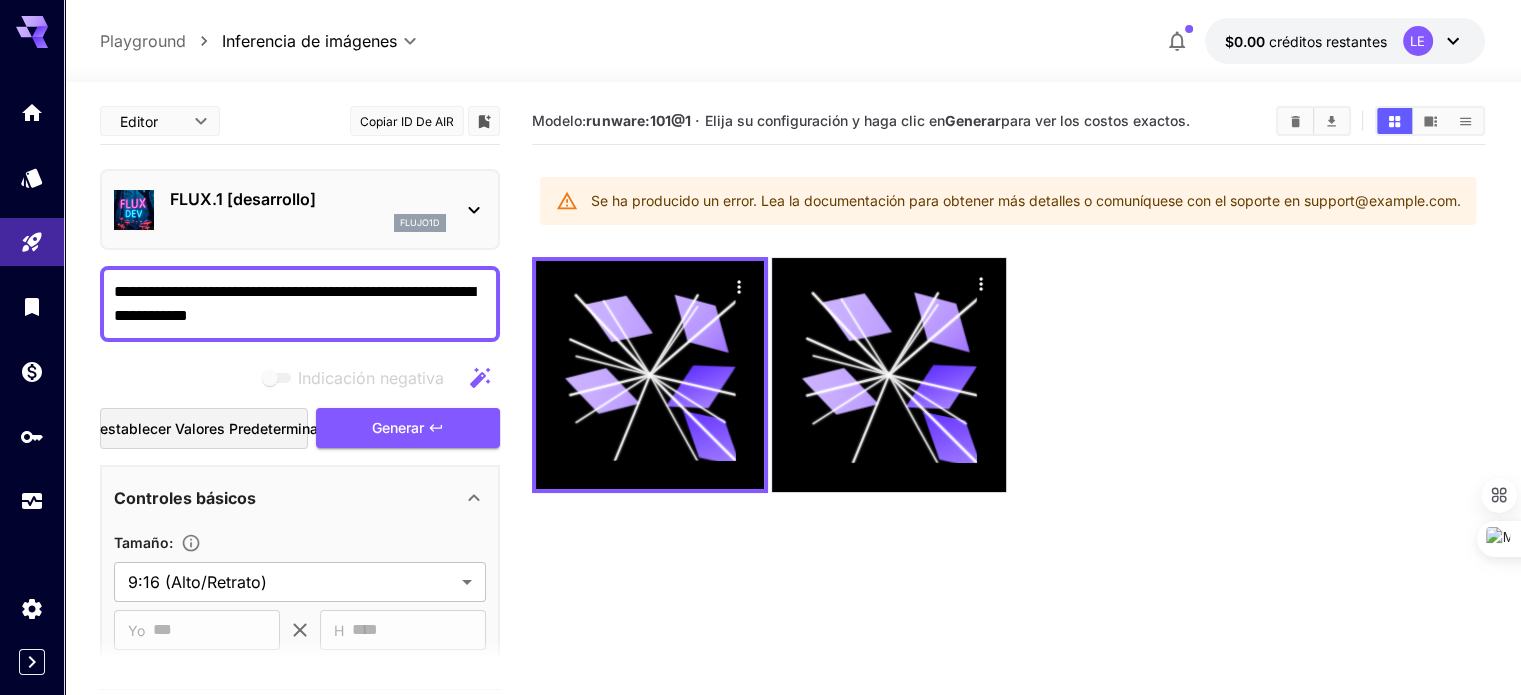 click on "Restablecer valores predeterminados" at bounding box center (217, 428) 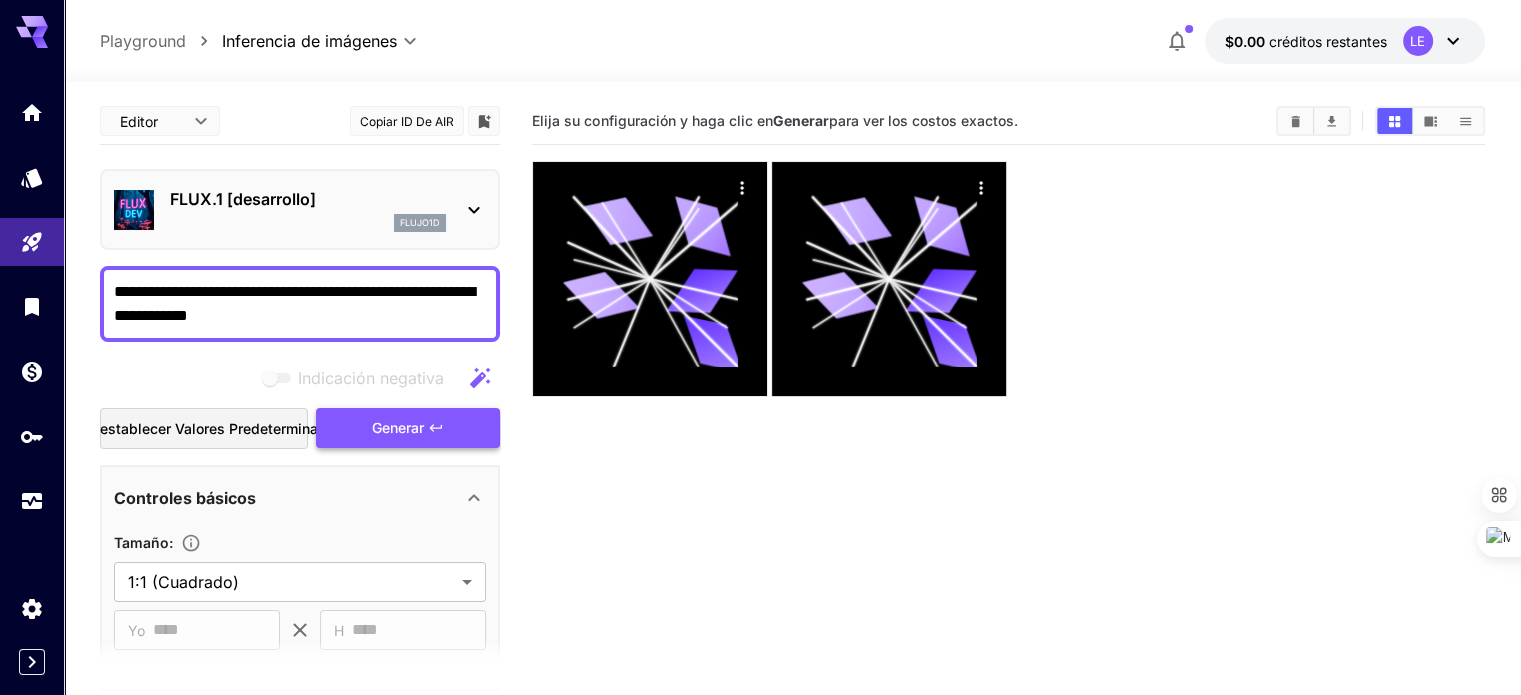 click on "Generar" at bounding box center (398, 428) 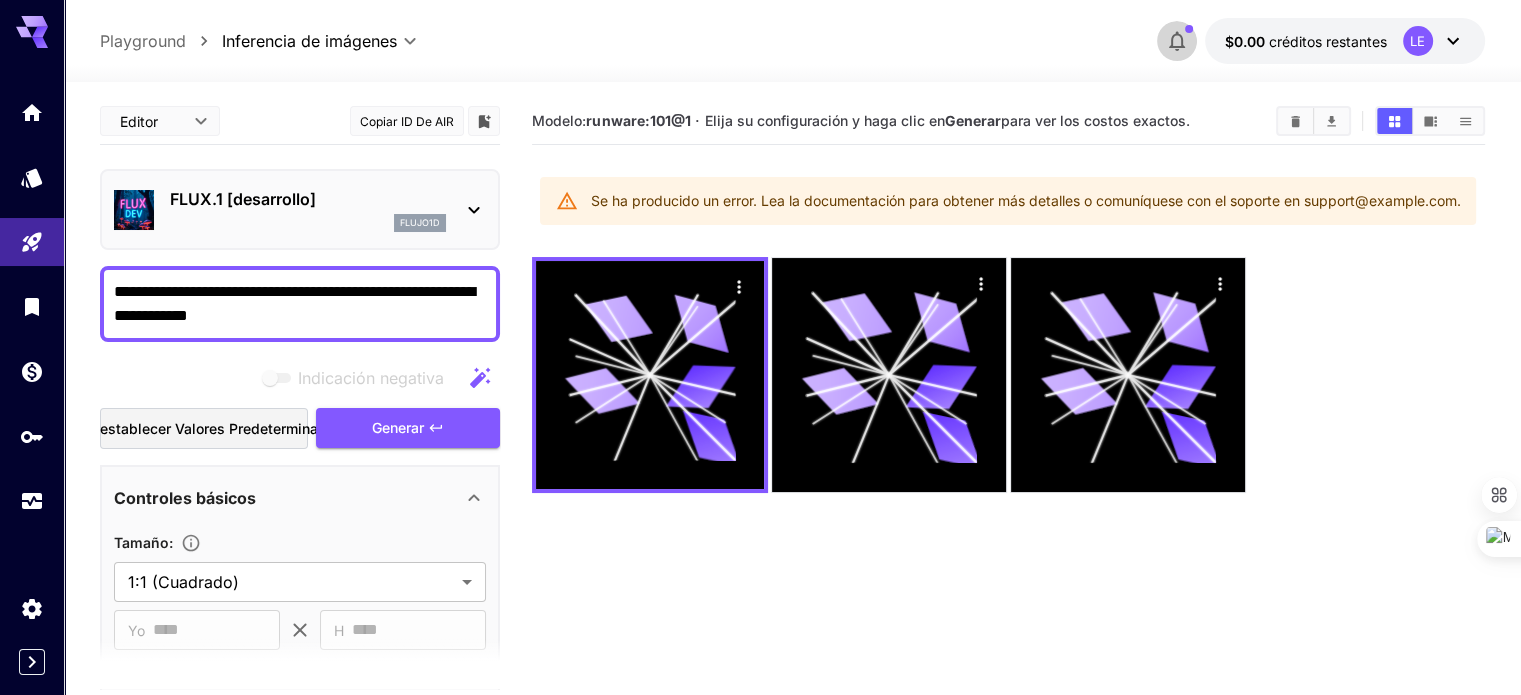 click 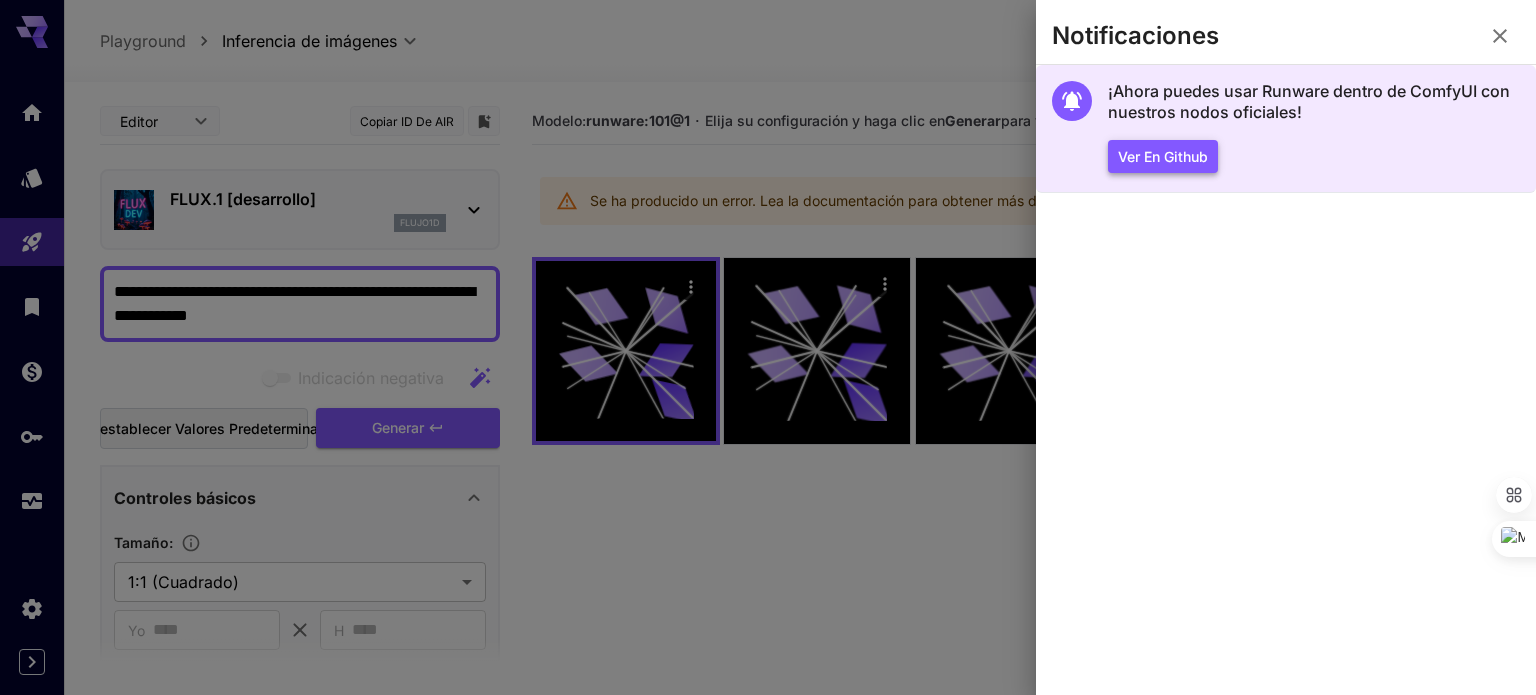 click on "Ver en Github" at bounding box center (1163, 156) 